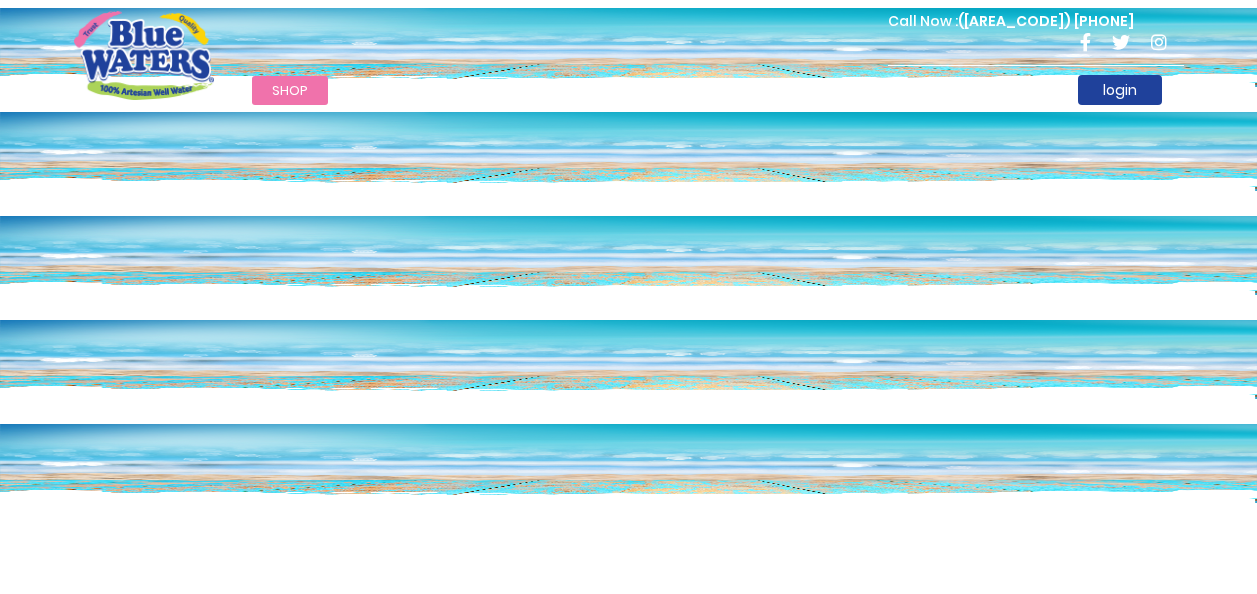 scroll, scrollTop: 0, scrollLeft: 0, axis: both 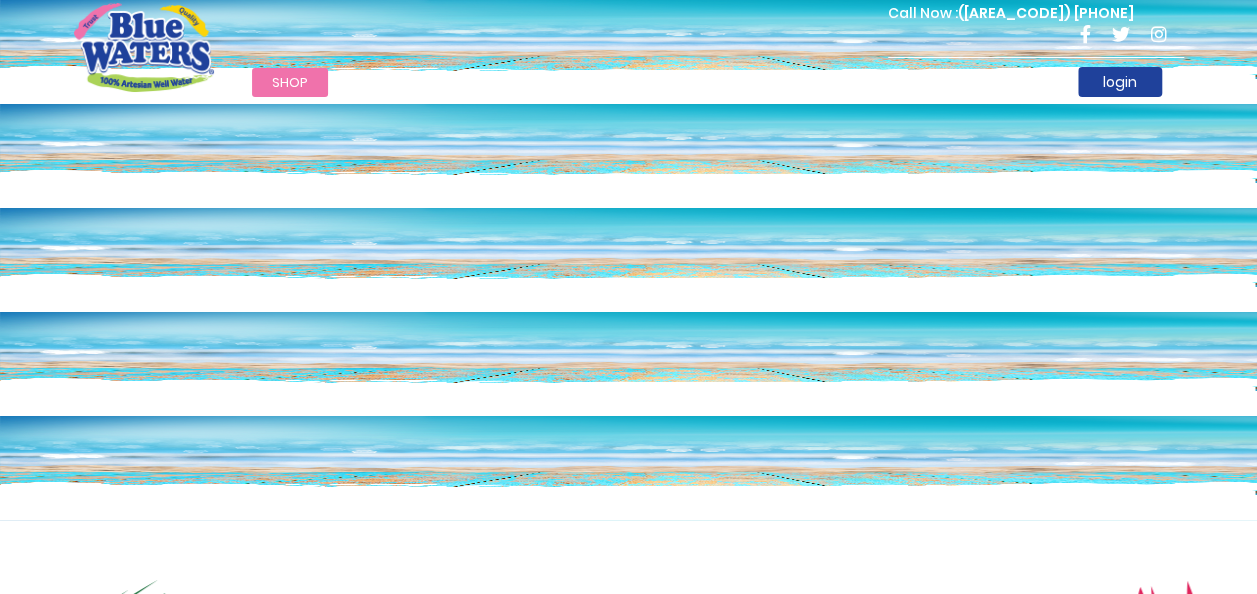 click on "Shop" at bounding box center (290, 82) 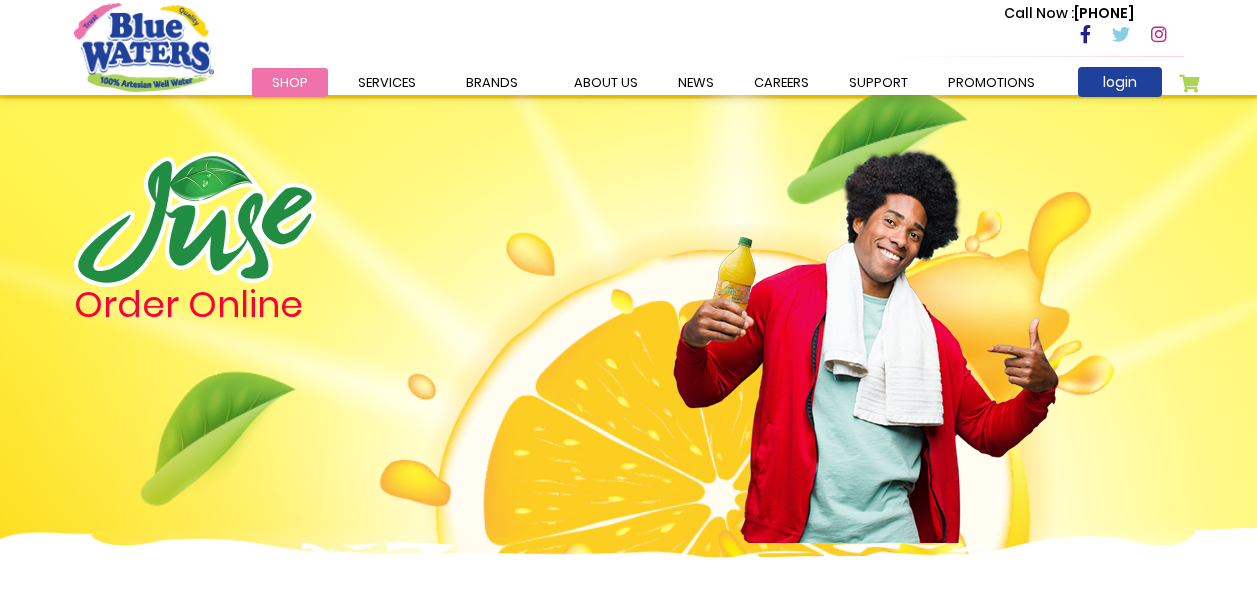 scroll, scrollTop: 0, scrollLeft: 0, axis: both 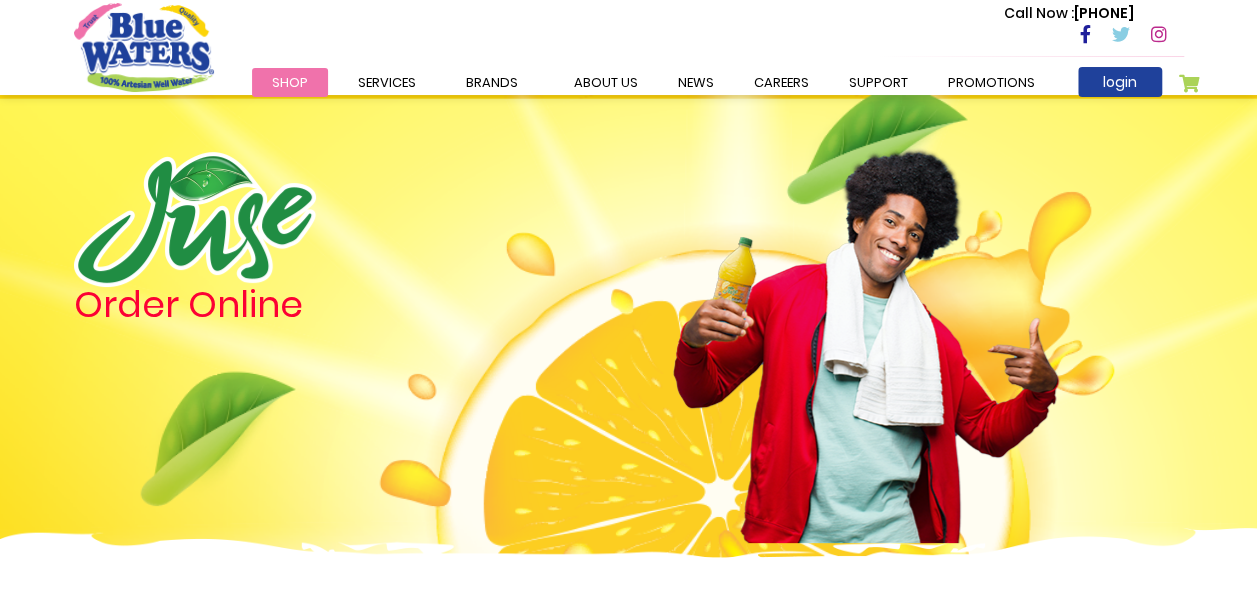 click on "Shop" at bounding box center [290, 82] 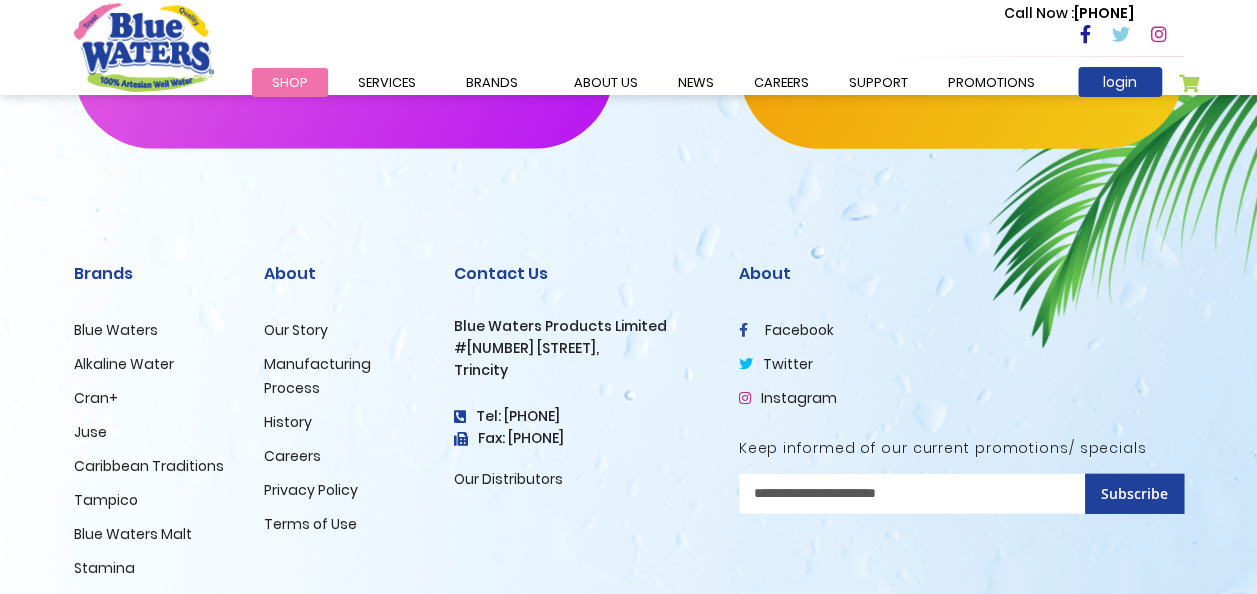 scroll, scrollTop: 2659, scrollLeft: 0, axis: vertical 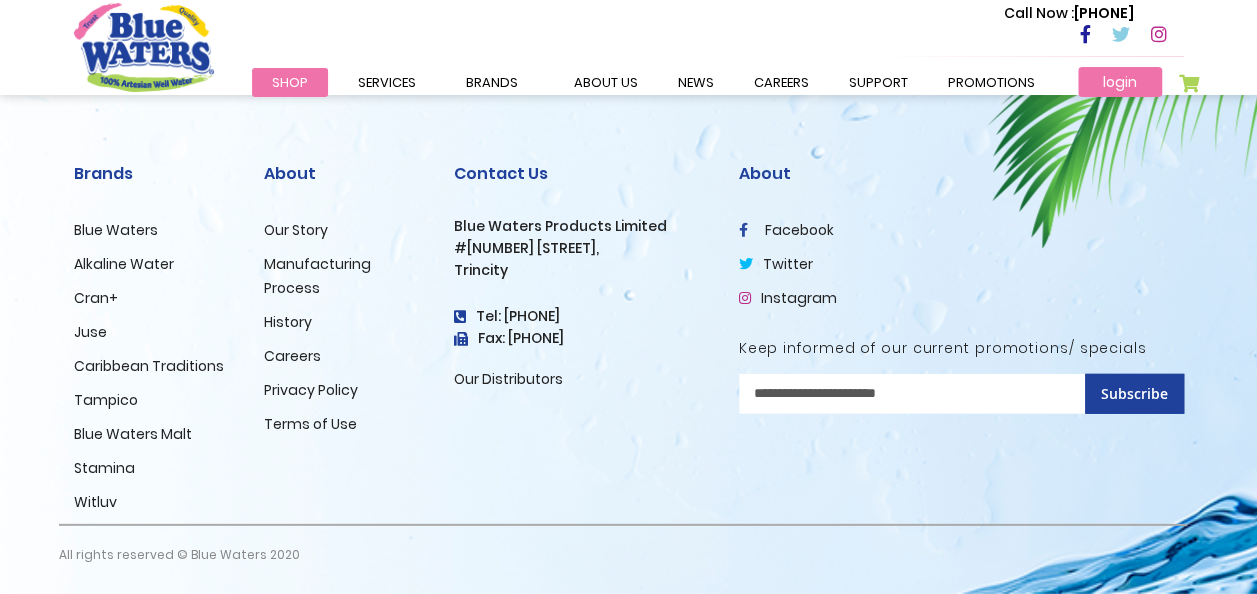 click on "login" at bounding box center [1120, 82] 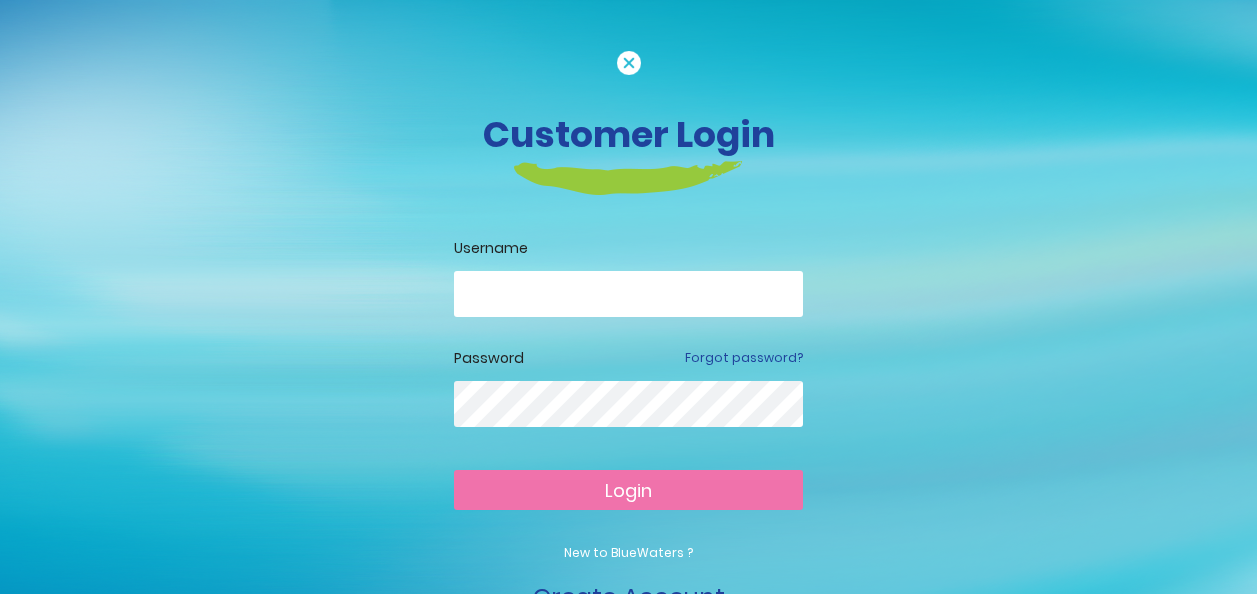 scroll, scrollTop: 0, scrollLeft: 0, axis: both 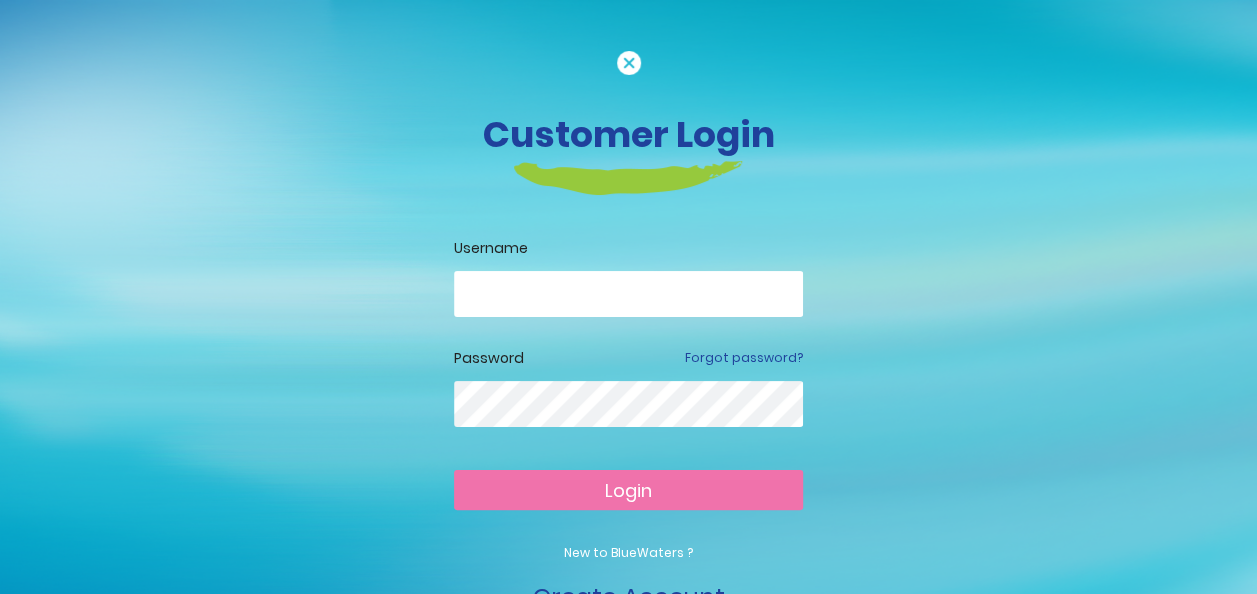 click on "New to BlueWaters ?" at bounding box center [628, 553] 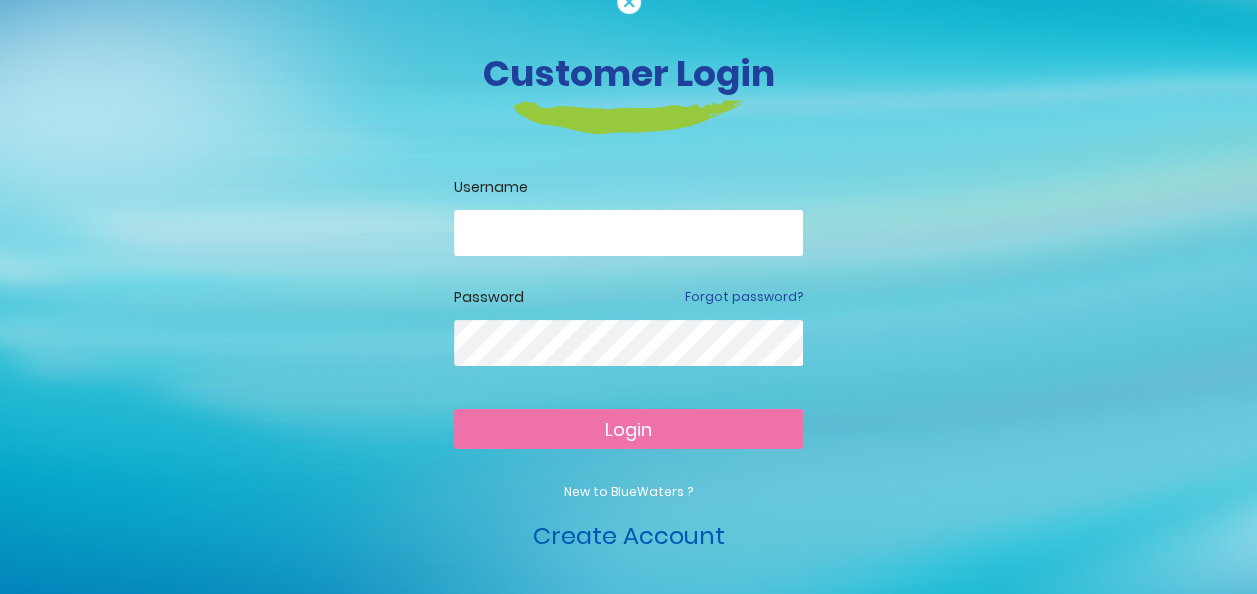click on "Create Account" at bounding box center [629, 535] 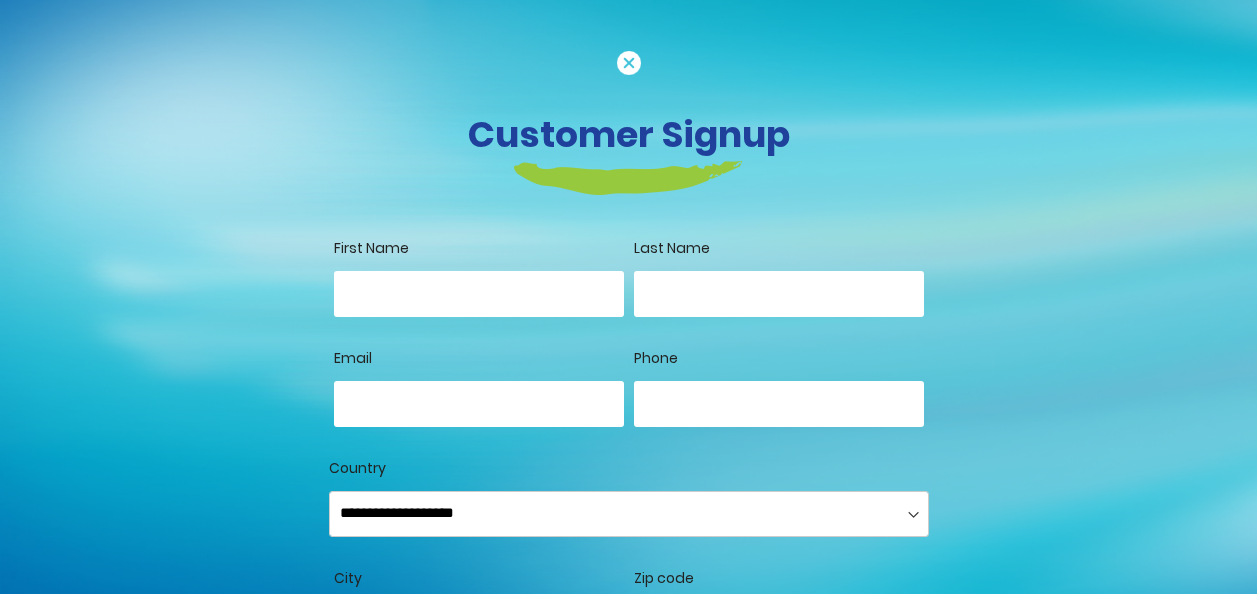 scroll, scrollTop: 0, scrollLeft: 0, axis: both 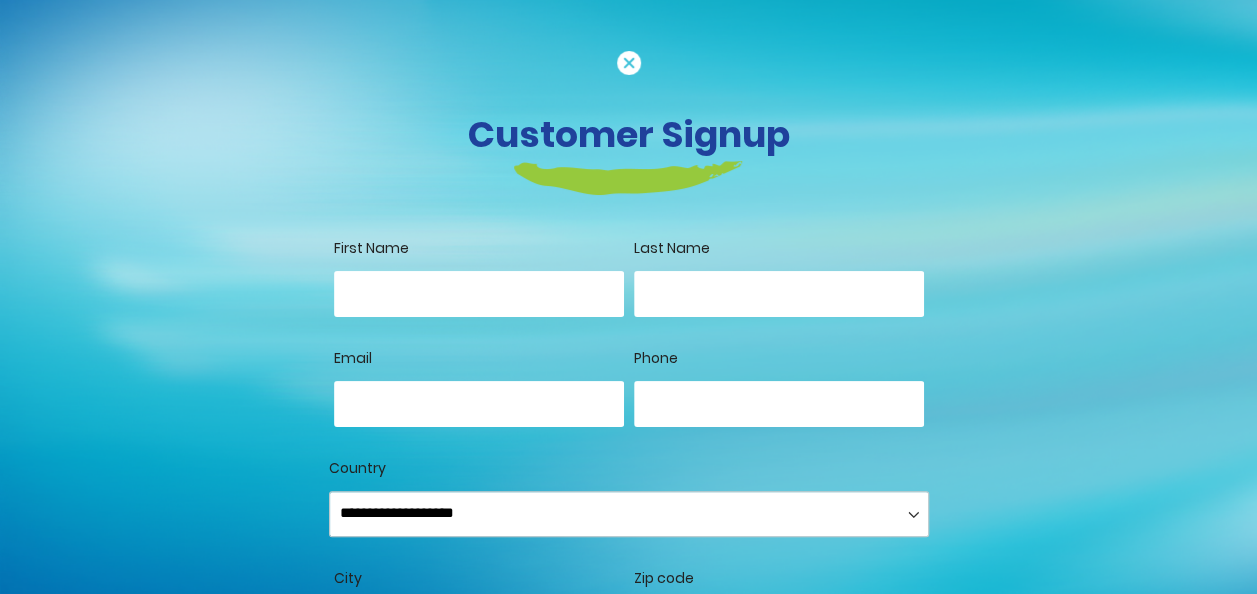 click on "First Name" at bounding box center (479, 294) 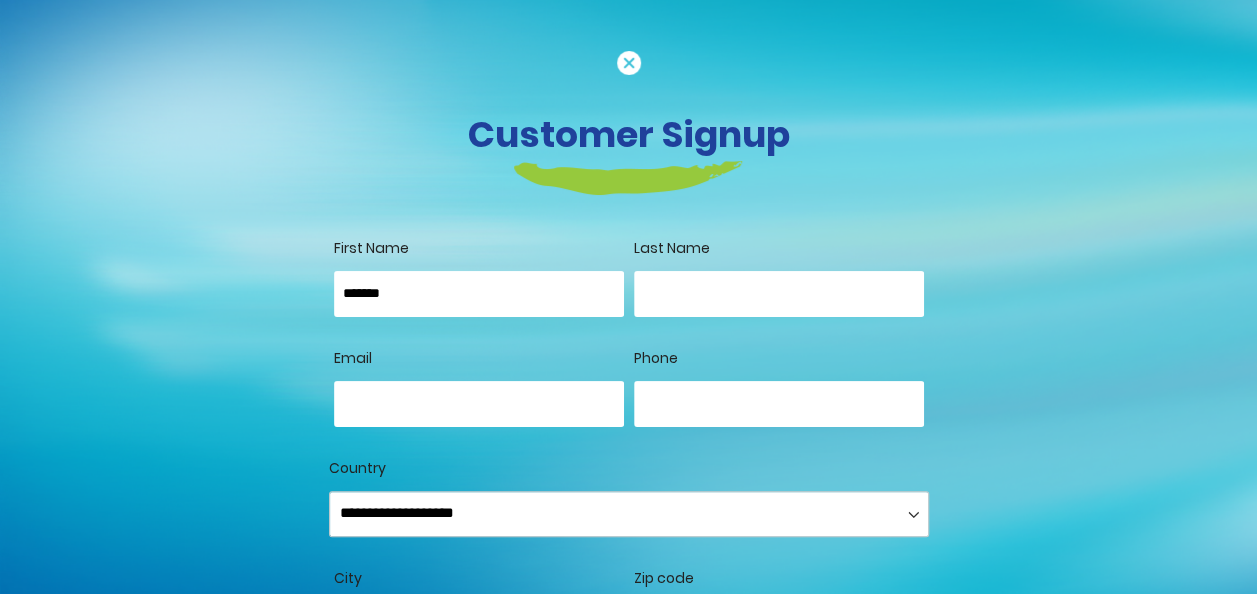 type on "**********" 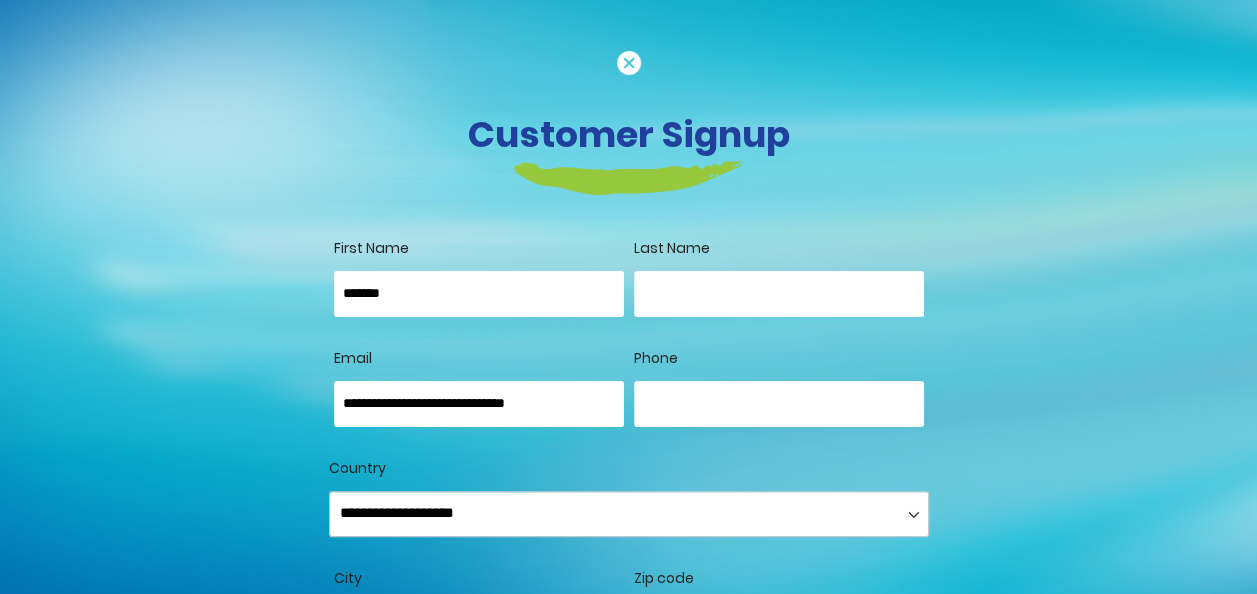 click on "Phone" at bounding box center (779, 404) 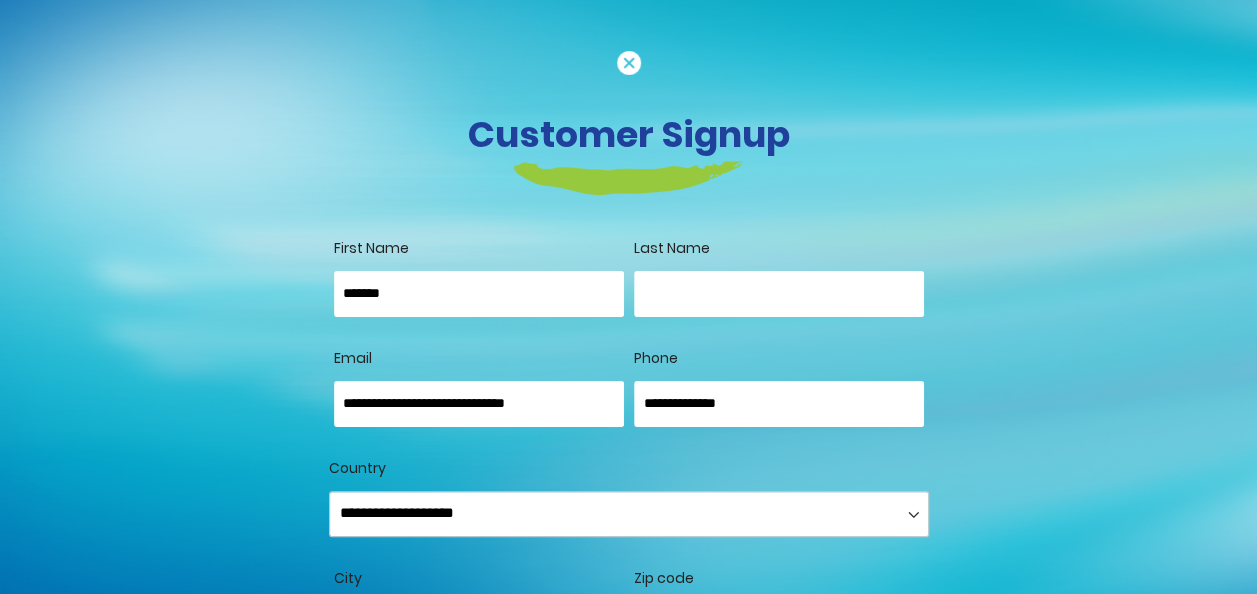 type on "**********" 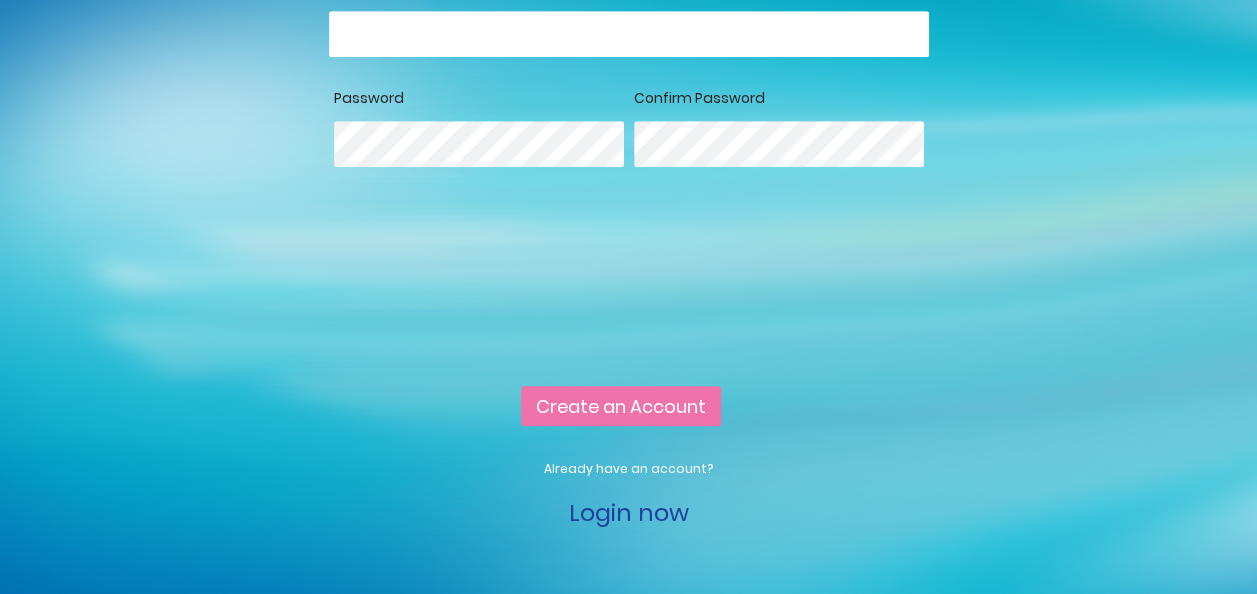 scroll, scrollTop: 300, scrollLeft: 0, axis: vertical 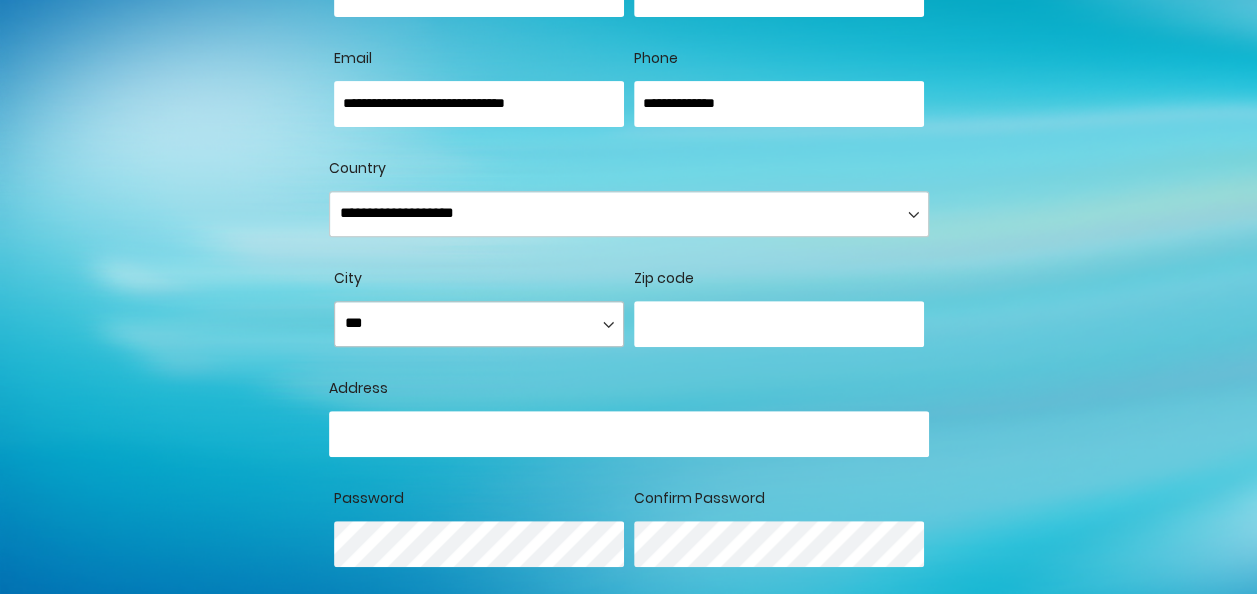 click on "**********" at bounding box center (479, 324) 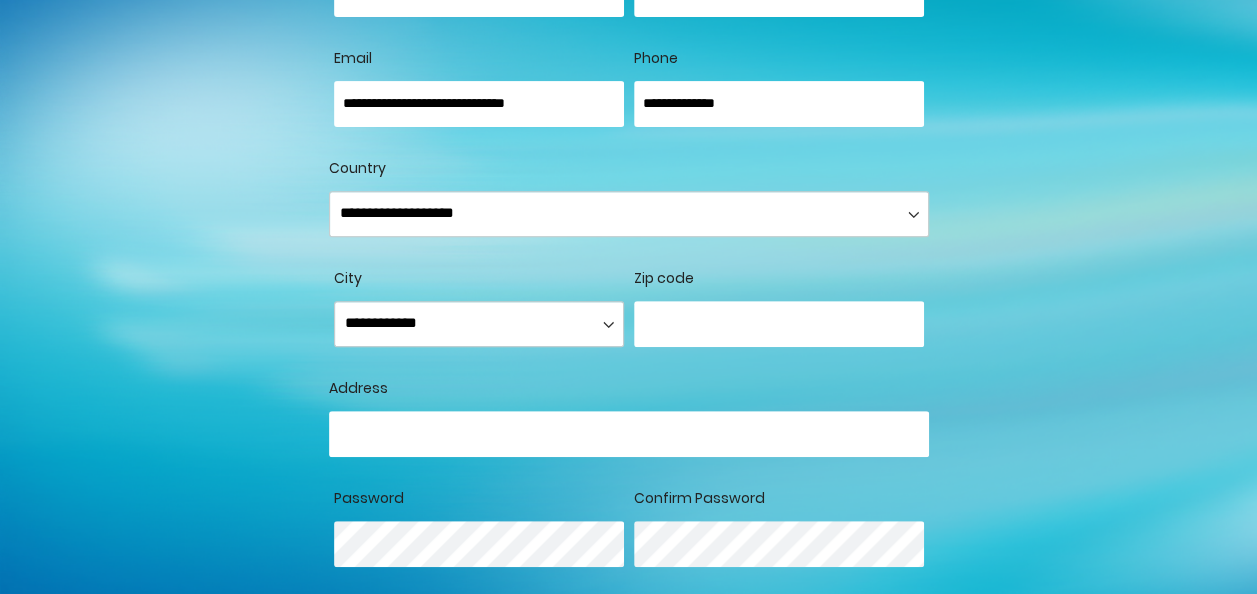 click at bounding box center (779, 324) 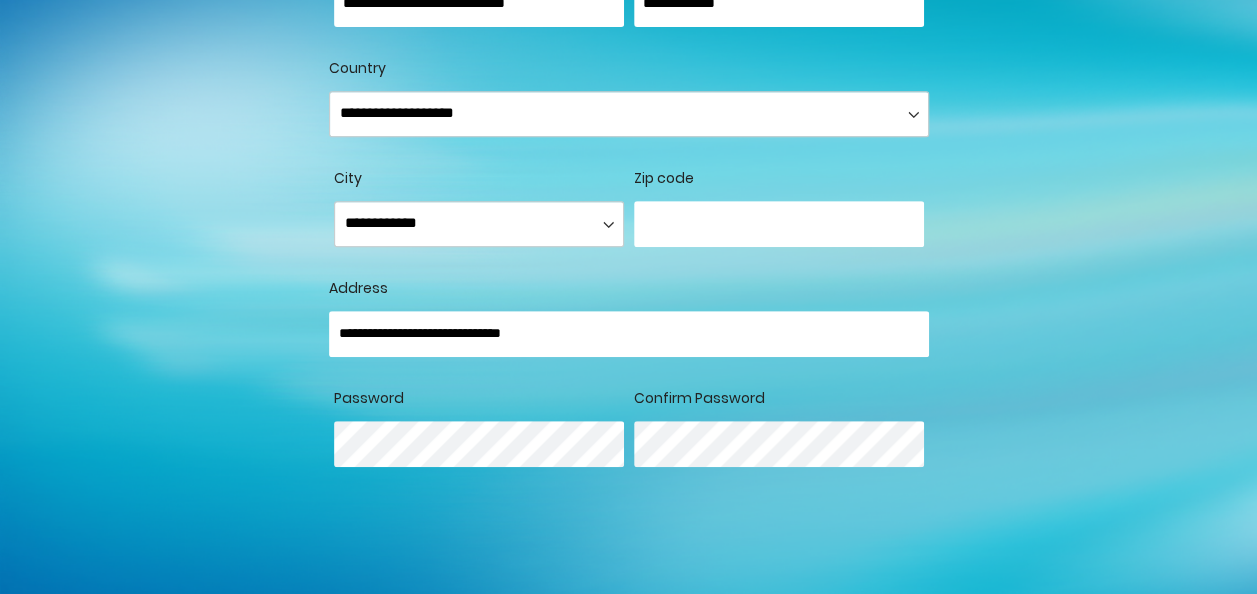 scroll, scrollTop: 600, scrollLeft: 0, axis: vertical 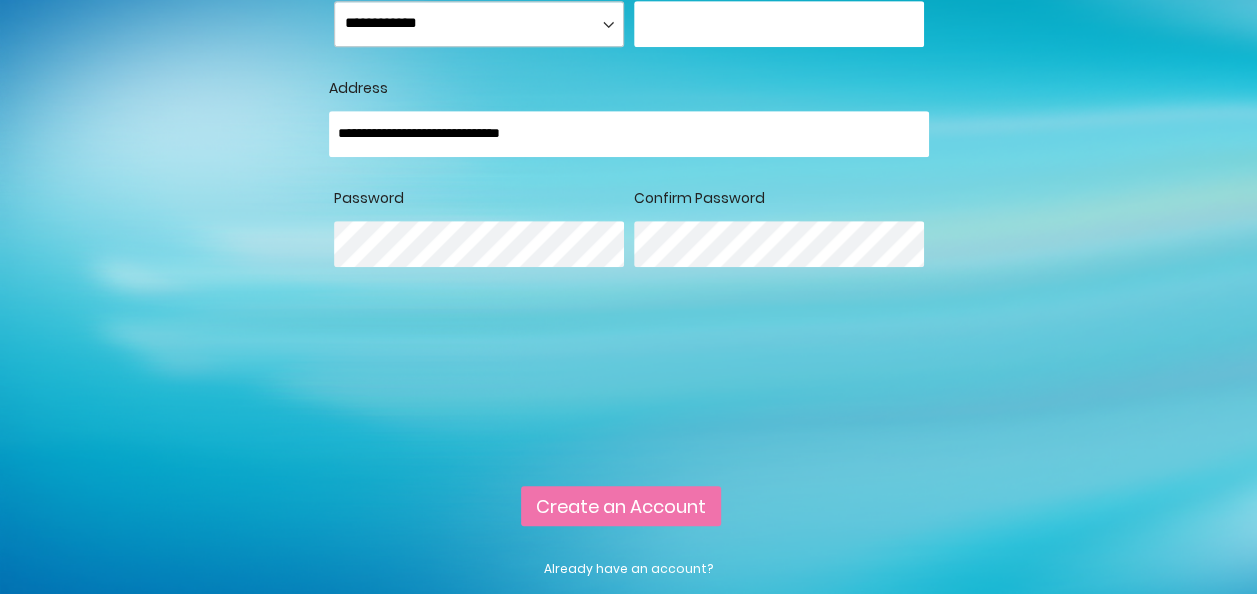 click on "Customer Signup
First Name
*******
Last Name
Allow remote shopping assistance
Tooltip
This allows merchants to "see what you see" and take actions on your behalf in order to provide better assistance.
Email City" at bounding box center (629, 40) 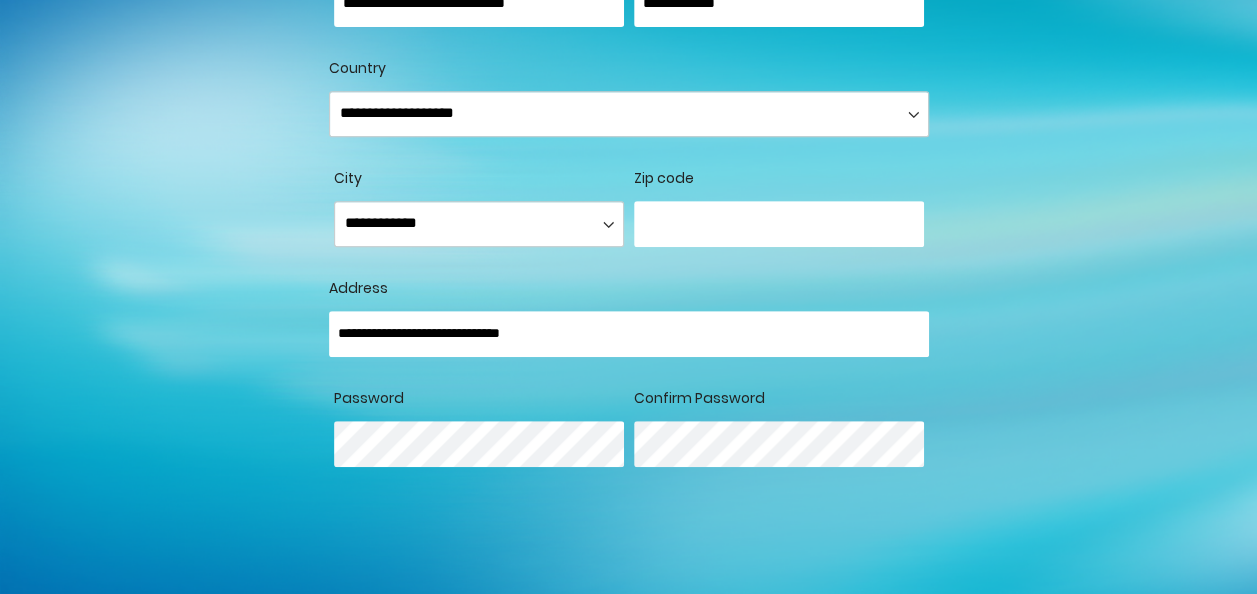 scroll, scrollTop: 800, scrollLeft: 0, axis: vertical 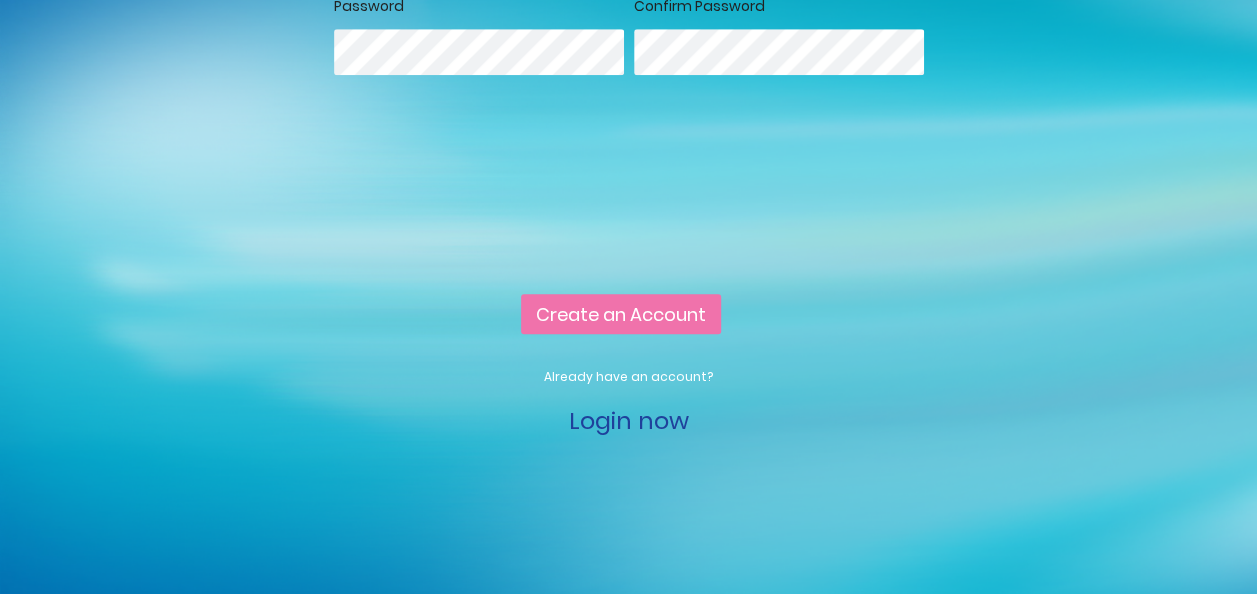 click on "Create an Account" at bounding box center [621, 314] 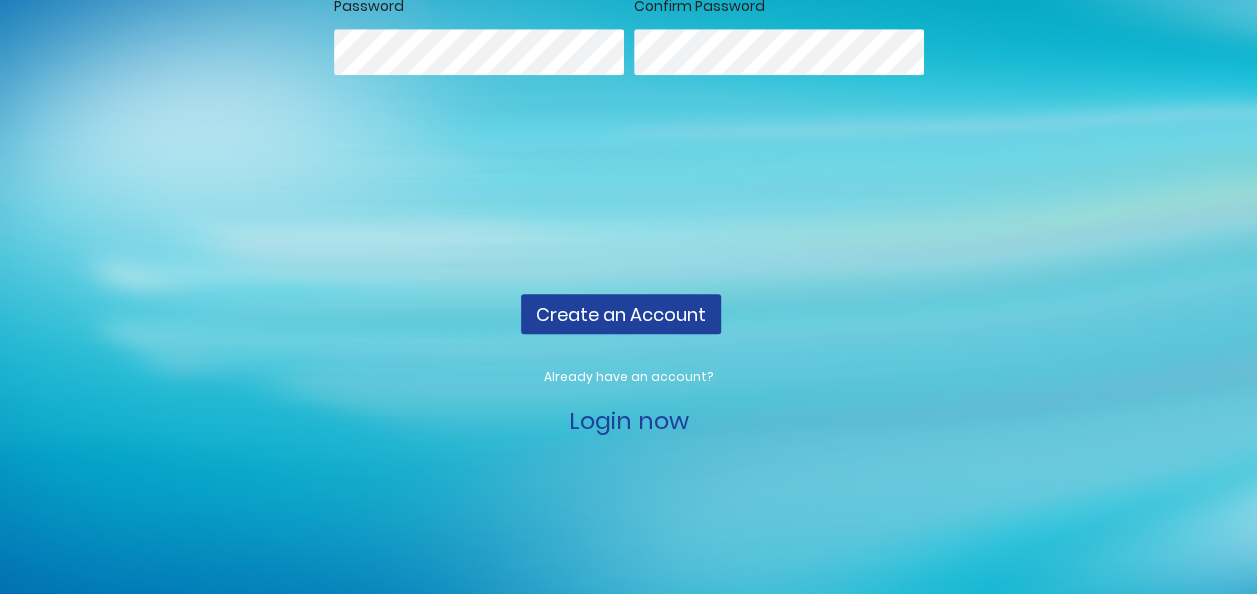 scroll, scrollTop: 0, scrollLeft: 0, axis: both 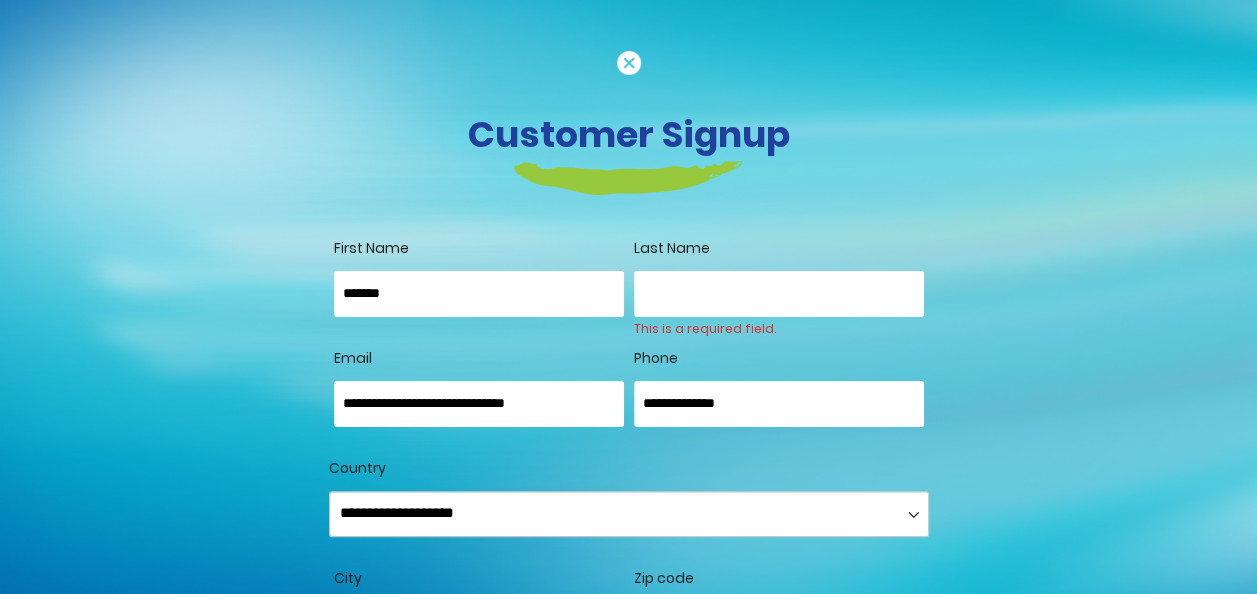 click on "Last Name" at bounding box center (779, 294) 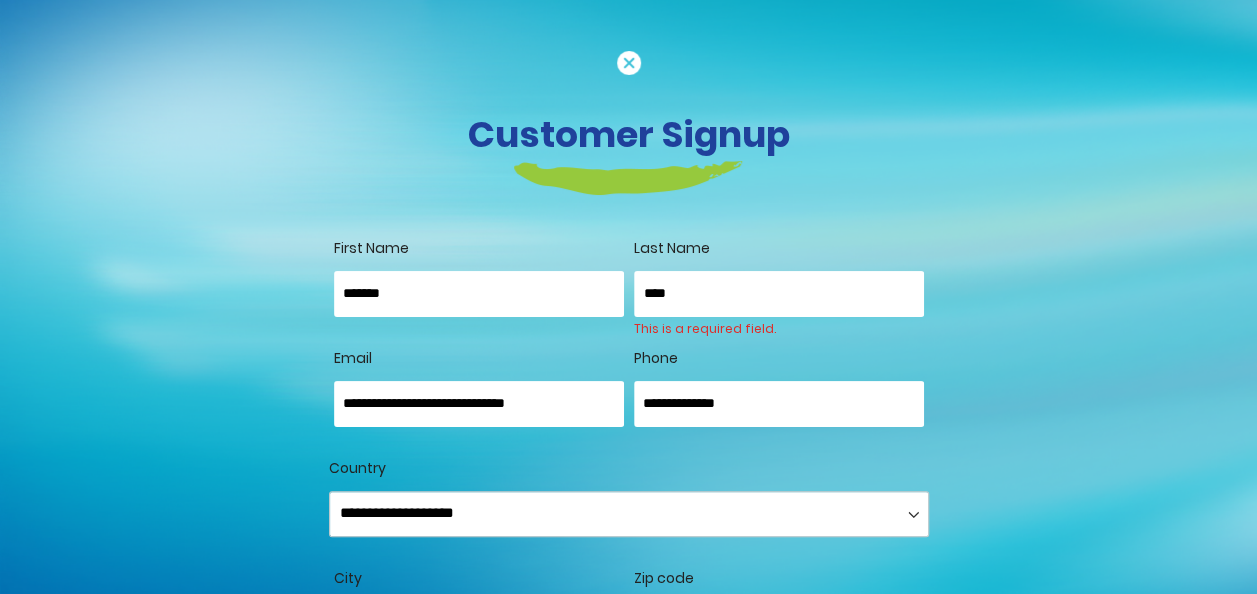 scroll, scrollTop: 700, scrollLeft: 0, axis: vertical 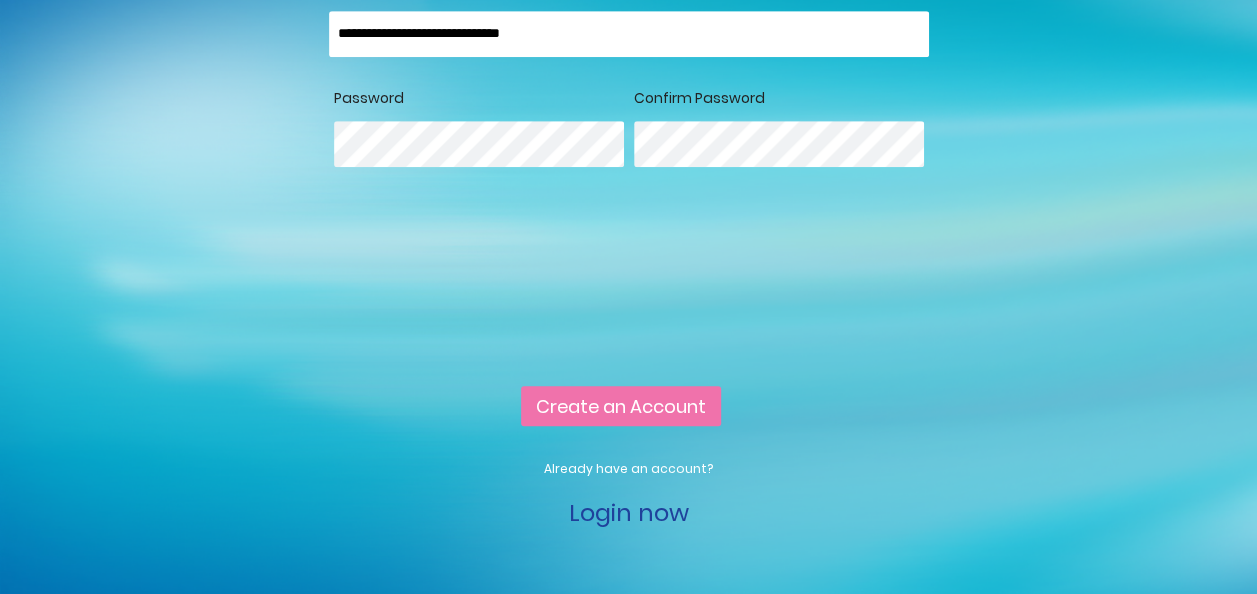 click on "Create an Account" at bounding box center [621, 406] 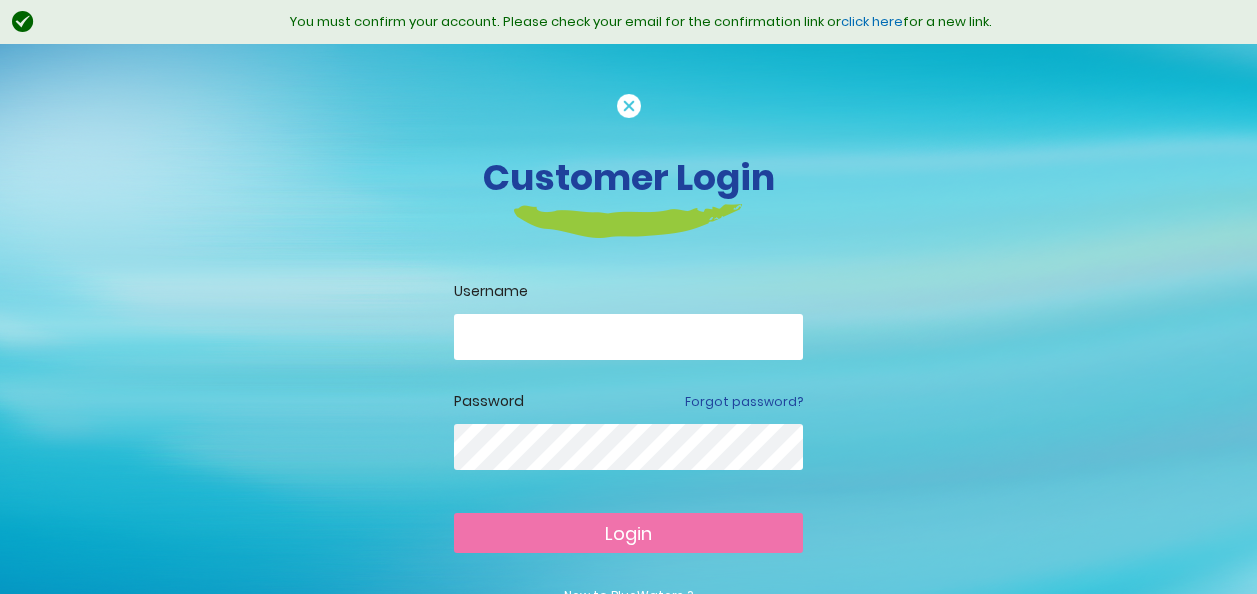 scroll, scrollTop: 0, scrollLeft: 0, axis: both 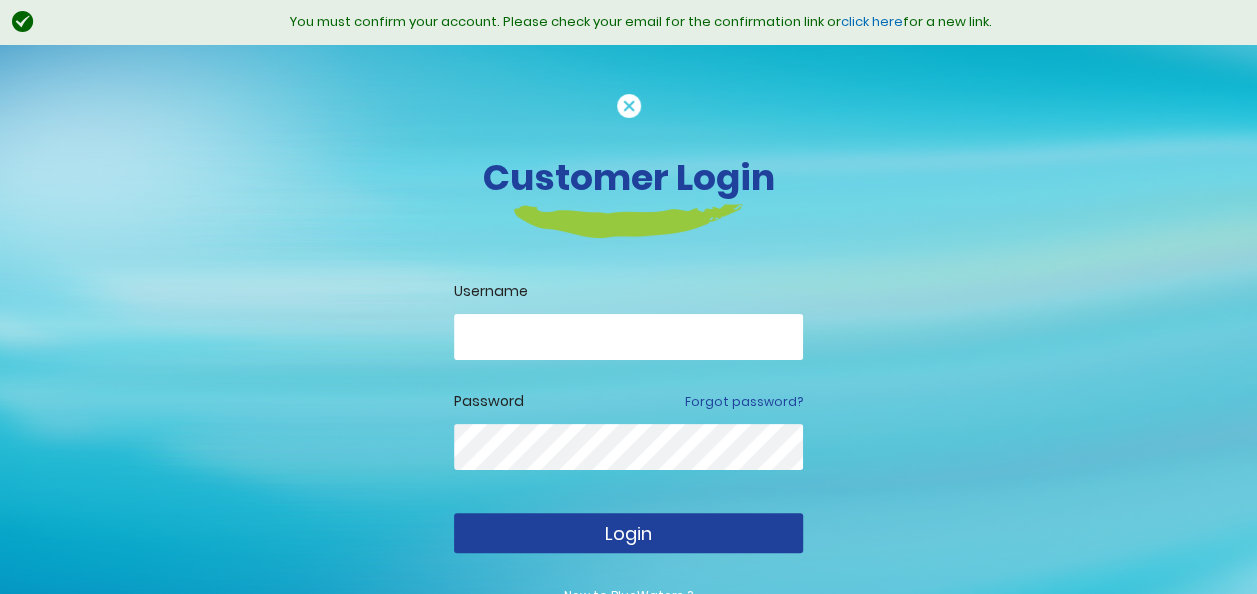 type on "**********" 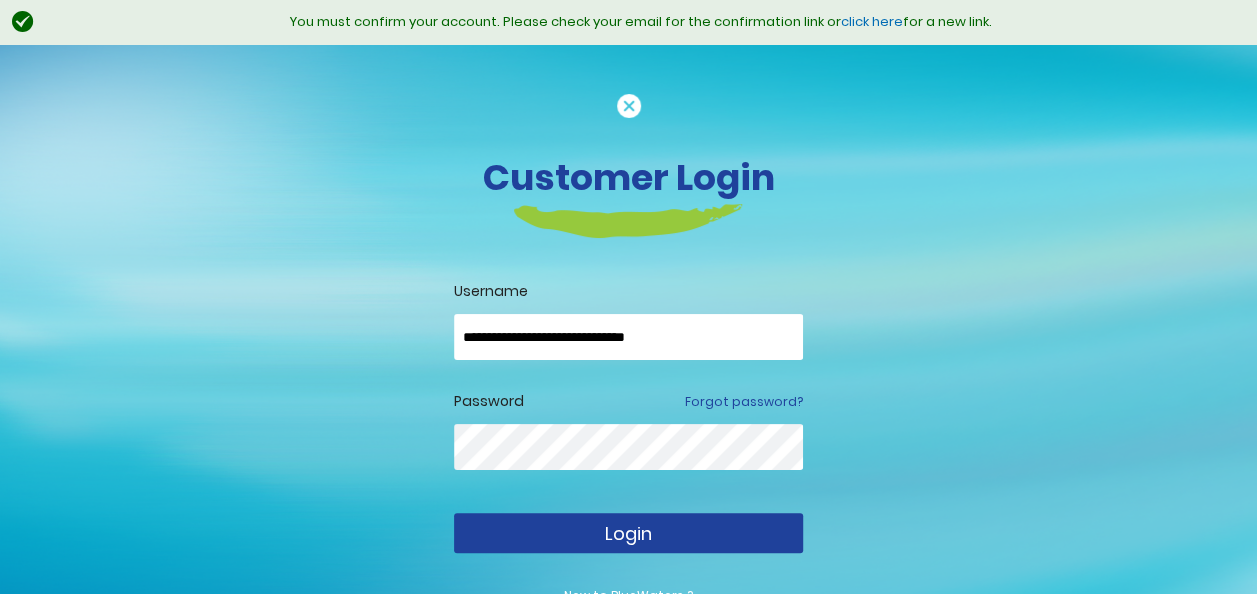 type on "**********" 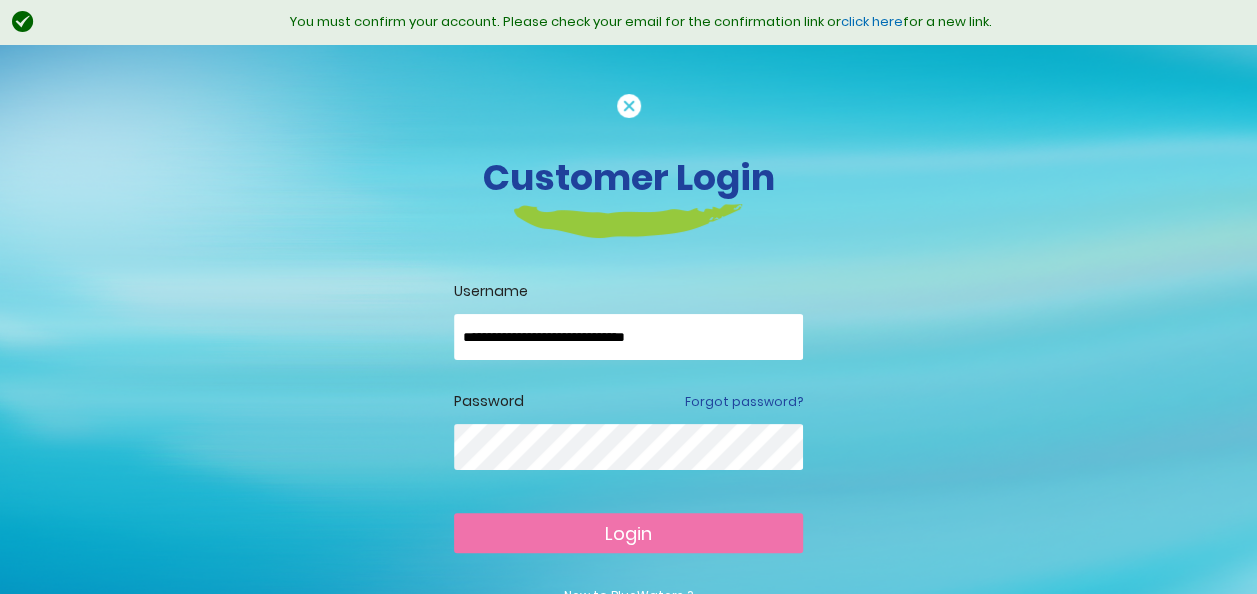 click on "Login" at bounding box center [628, 533] 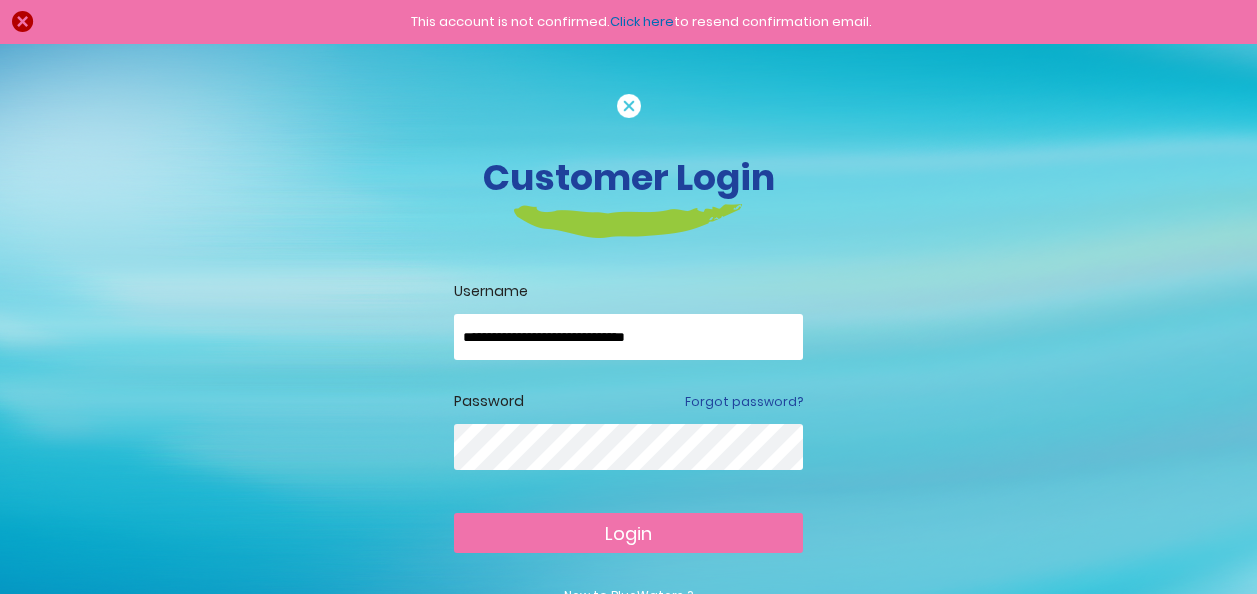 scroll, scrollTop: 0, scrollLeft: 0, axis: both 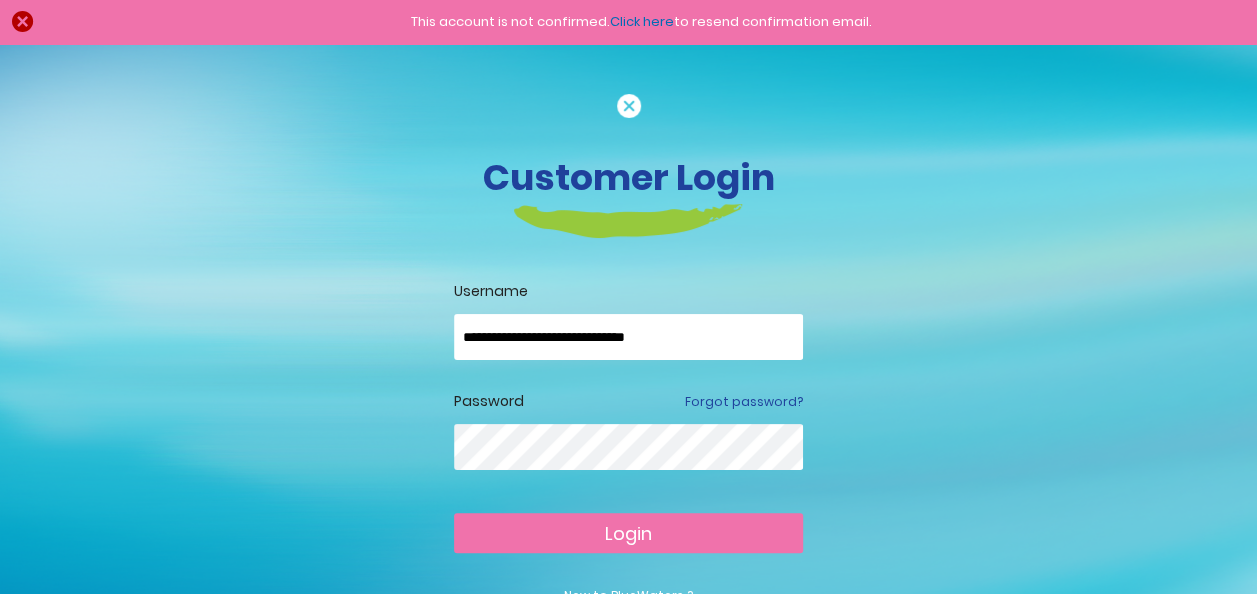 type on "**********" 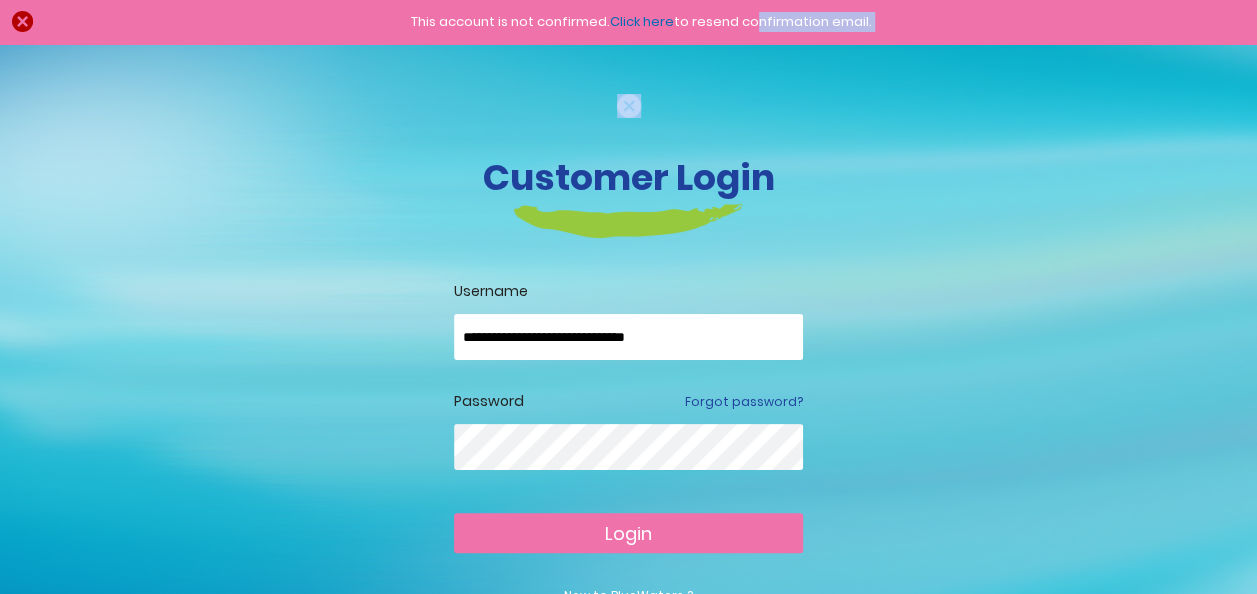 drag, startPoint x: 748, startPoint y: 3, endPoint x: 681, endPoint y: 306, distance: 310.31918 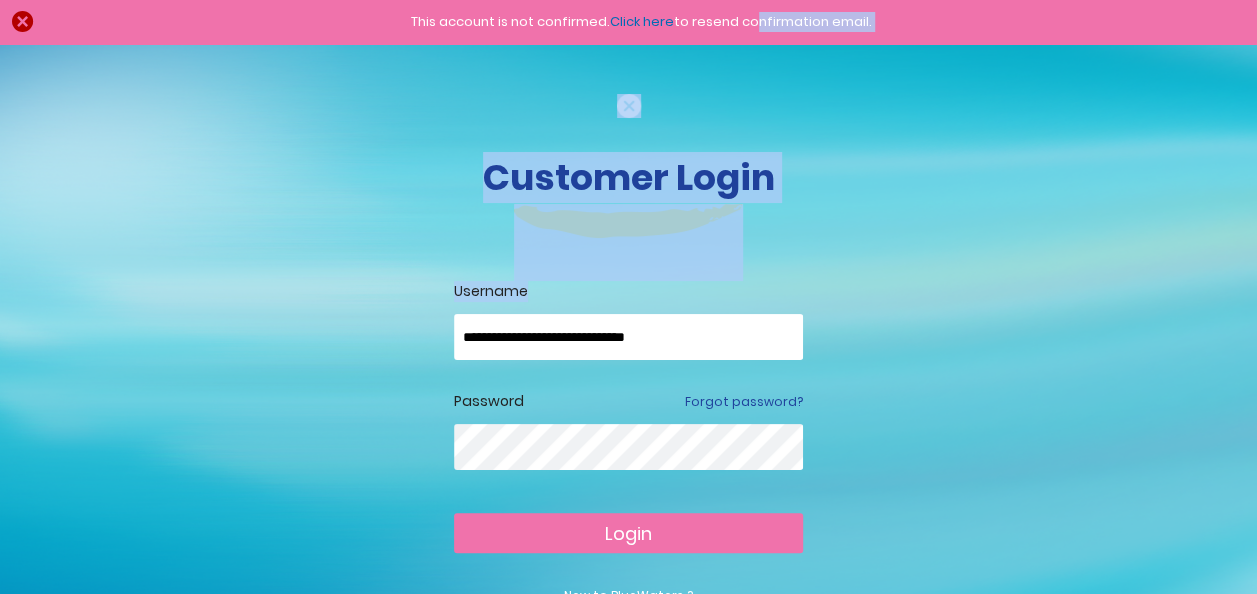 scroll, scrollTop: 104, scrollLeft: 0, axis: vertical 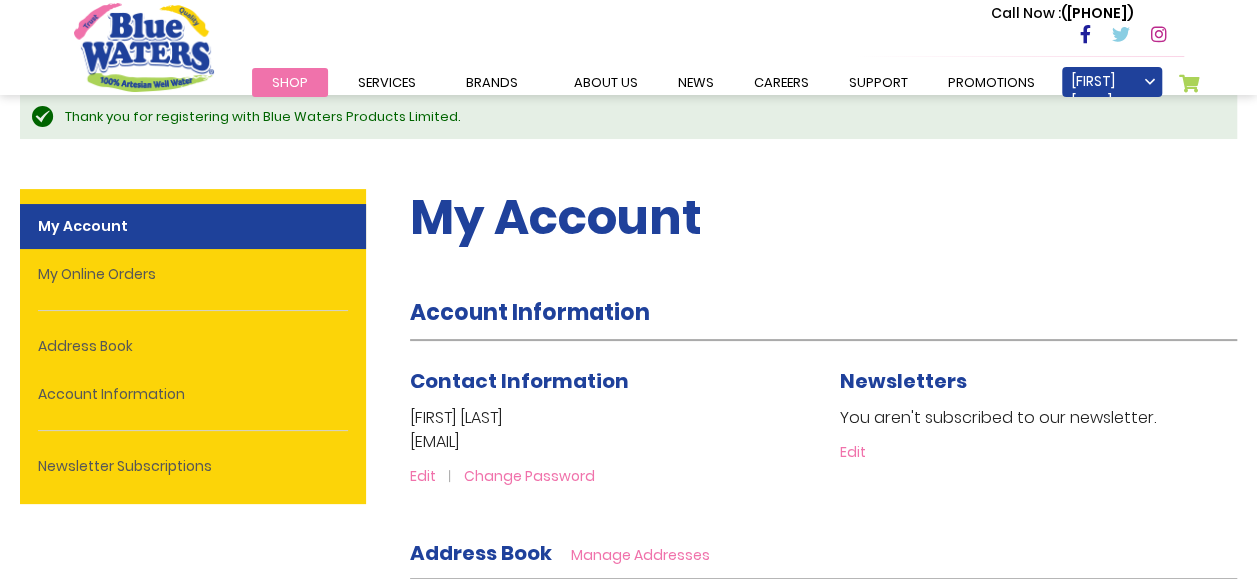 type on "**********" 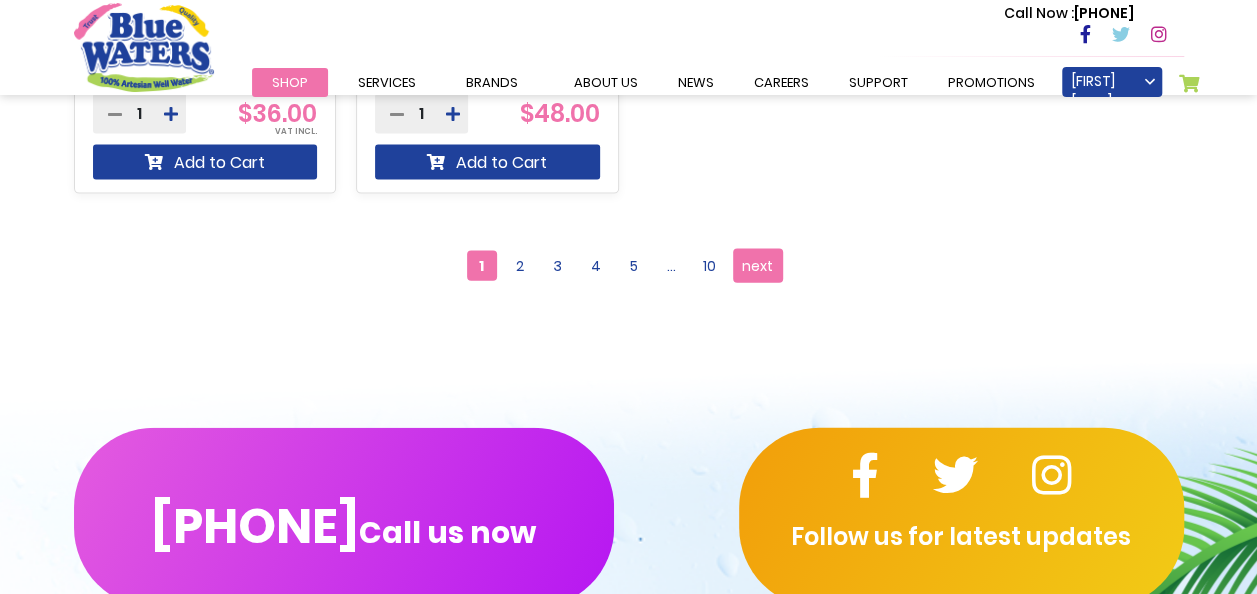 scroll, scrollTop: 1900, scrollLeft: 0, axis: vertical 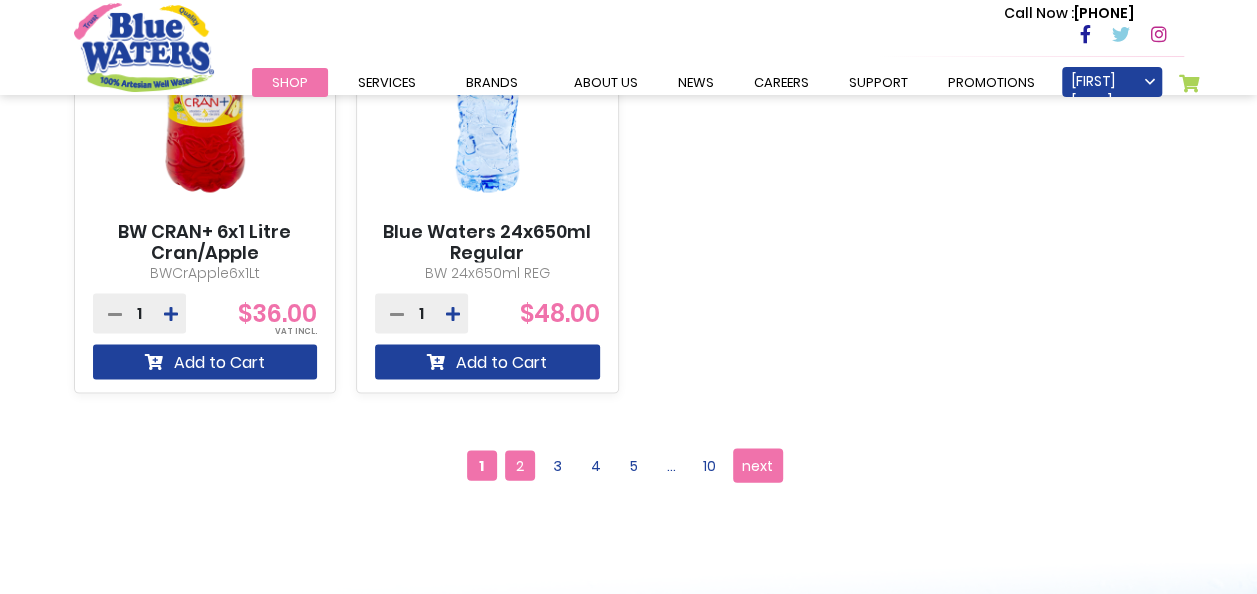 type on "**********" 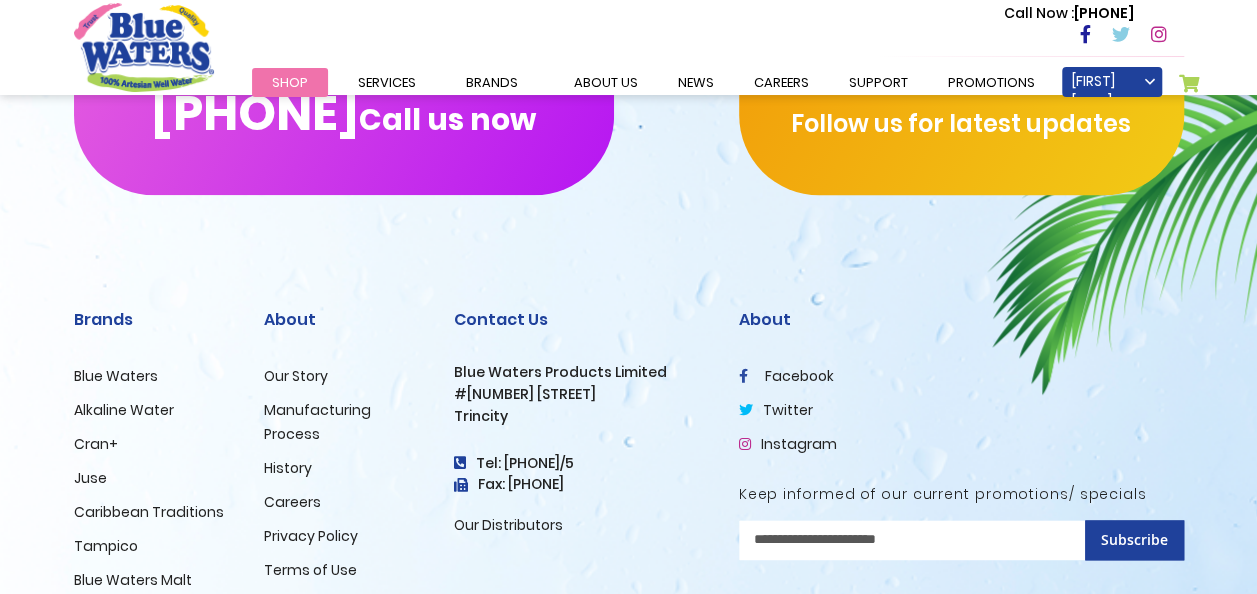 scroll, scrollTop: 400, scrollLeft: 0, axis: vertical 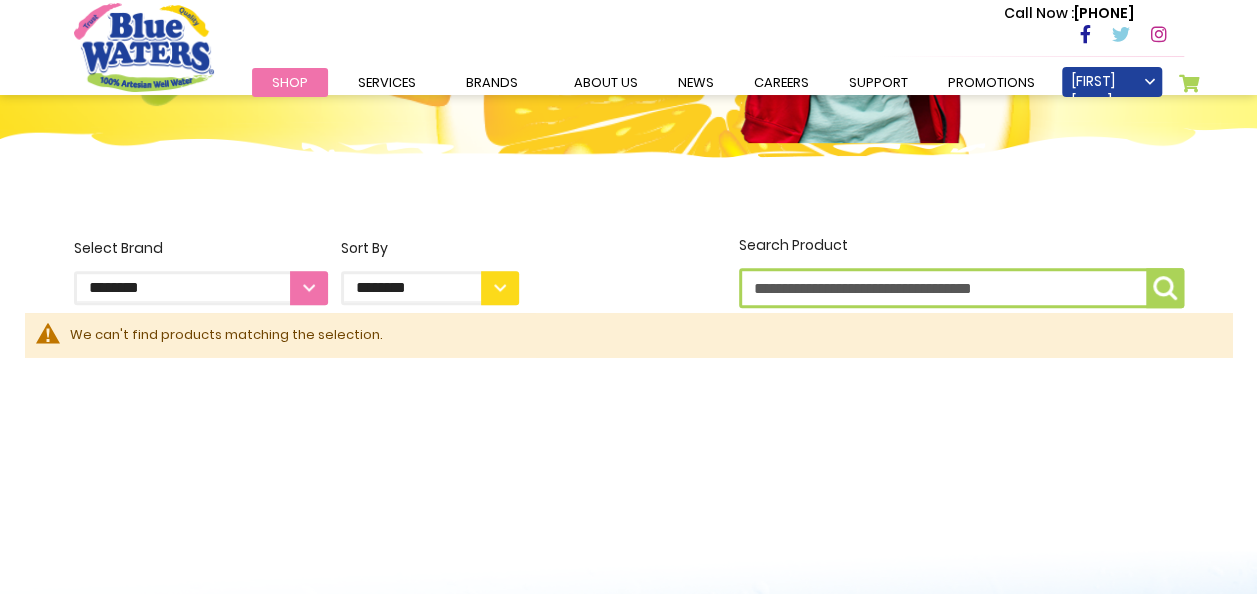 type on "**********" 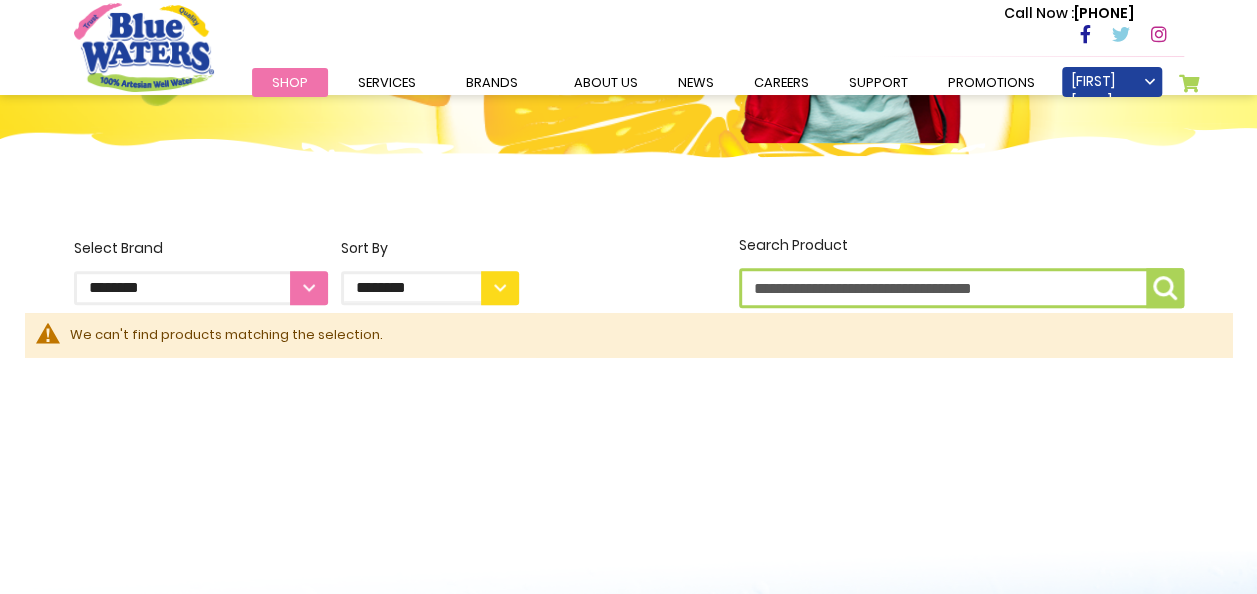 click on "**********" at bounding box center (201, 288) 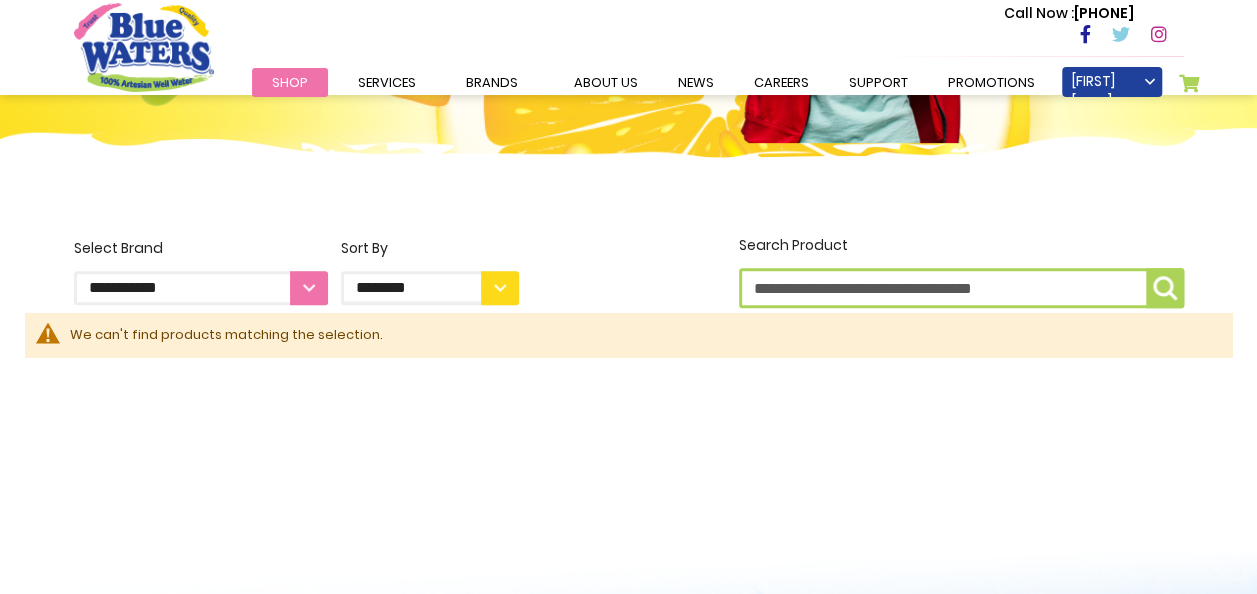 click on "**********" at bounding box center [201, 288] 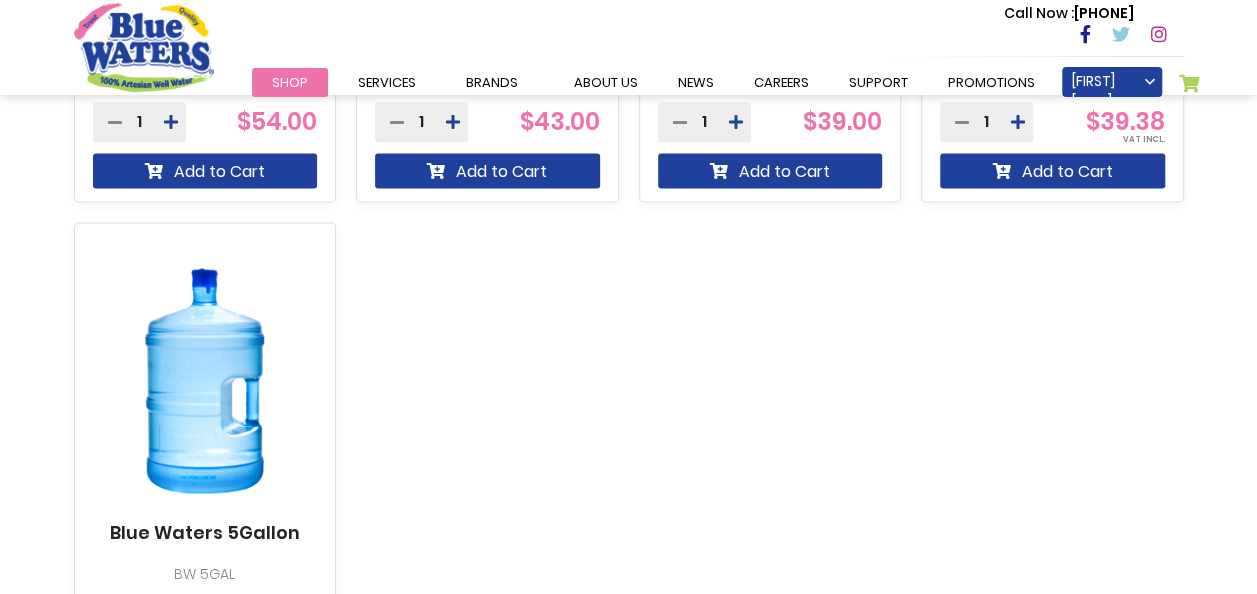 scroll, scrollTop: 1800, scrollLeft: 0, axis: vertical 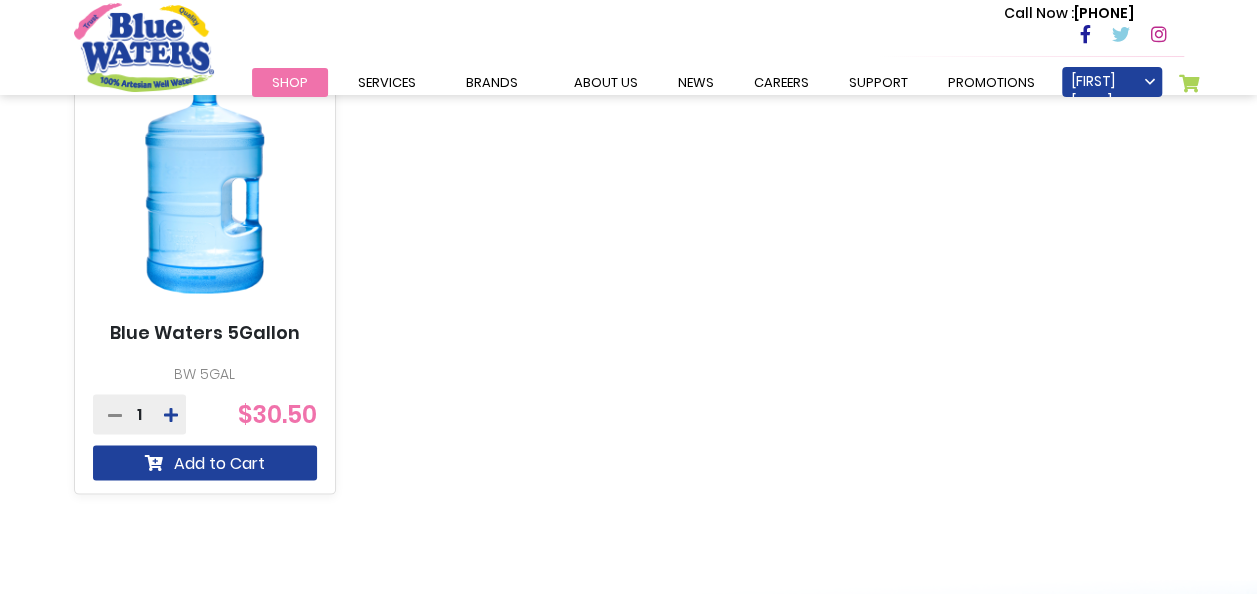 type on "**********" 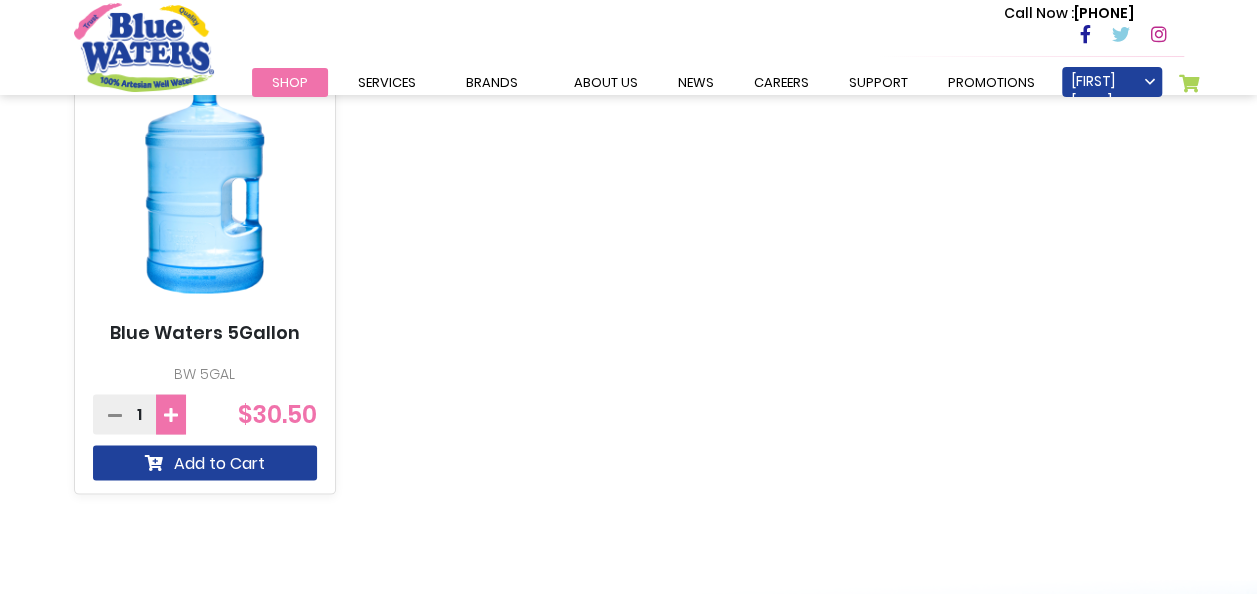 click at bounding box center [171, 414] 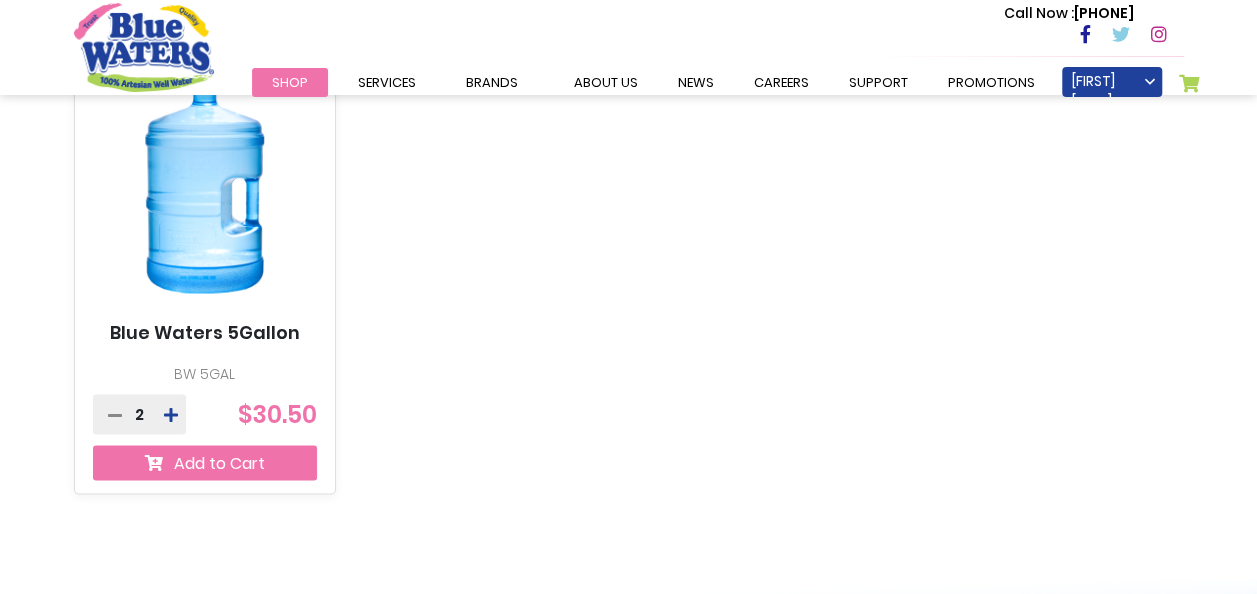 click on "Add to Cart" at bounding box center (205, 462) 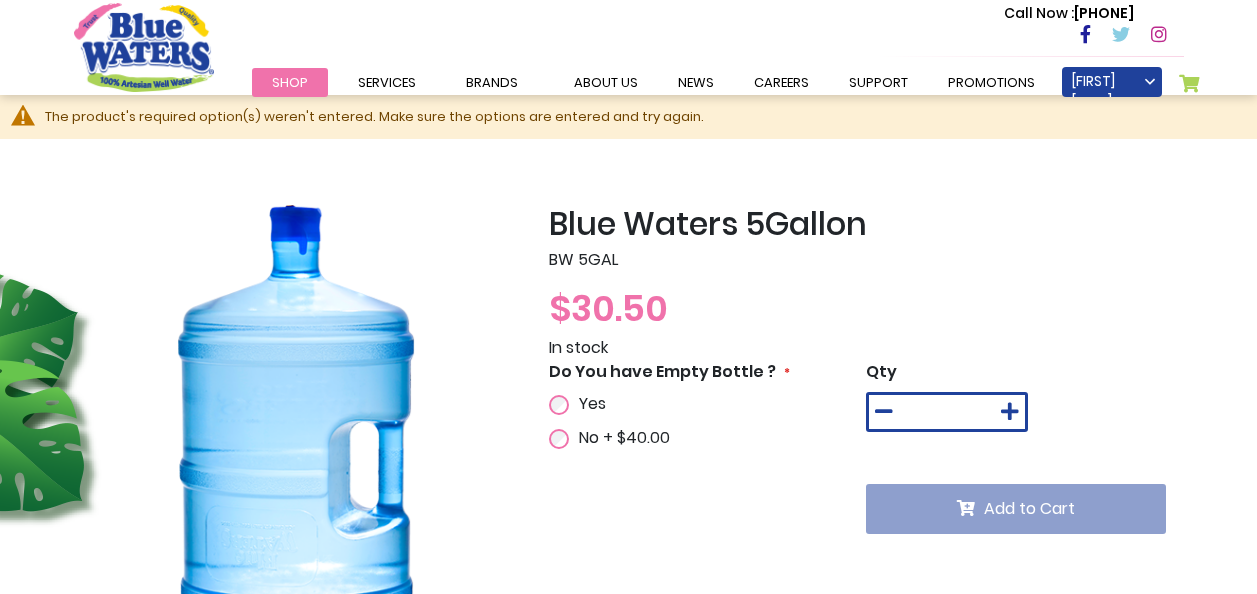 scroll, scrollTop: 0, scrollLeft: 0, axis: both 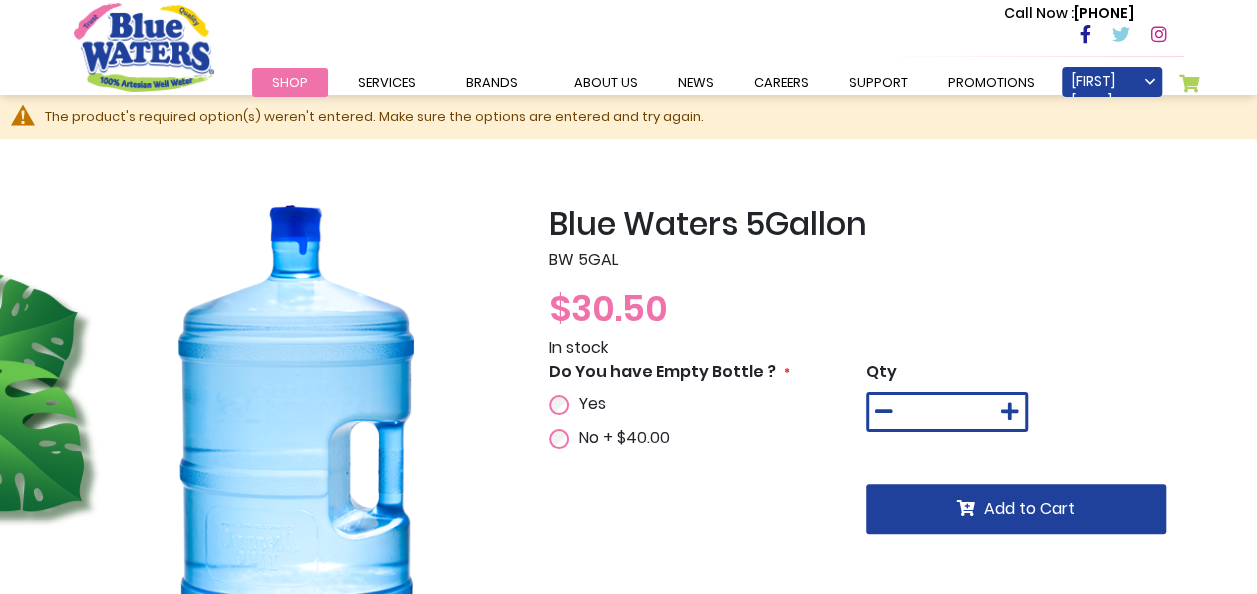 type on "**********" 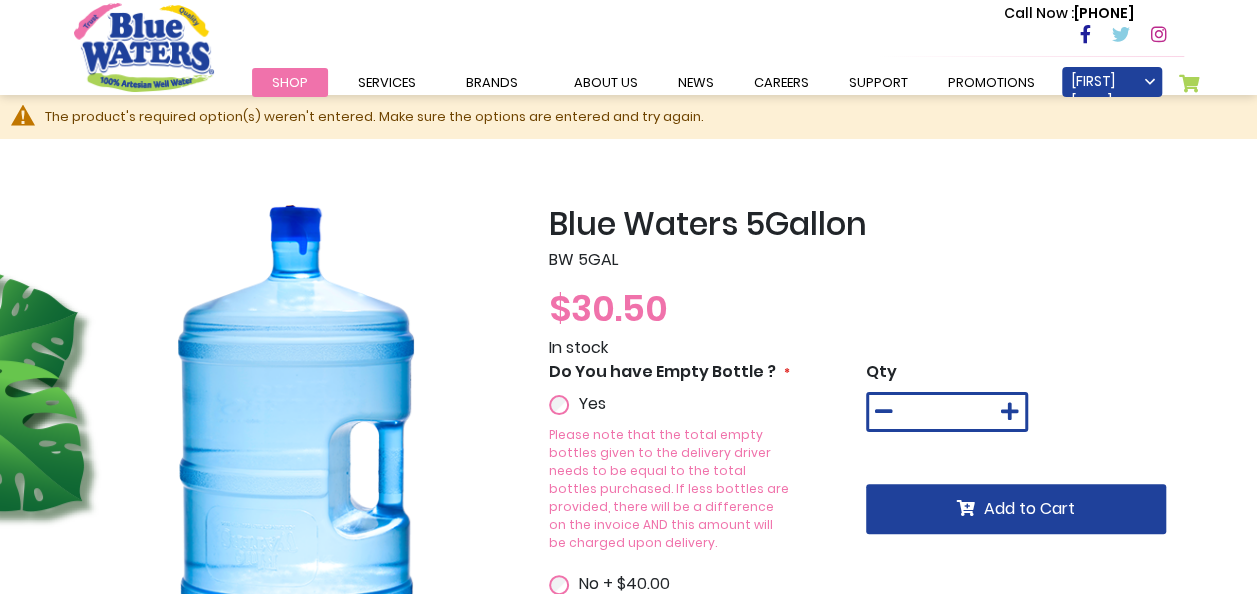 scroll, scrollTop: 200, scrollLeft: 0, axis: vertical 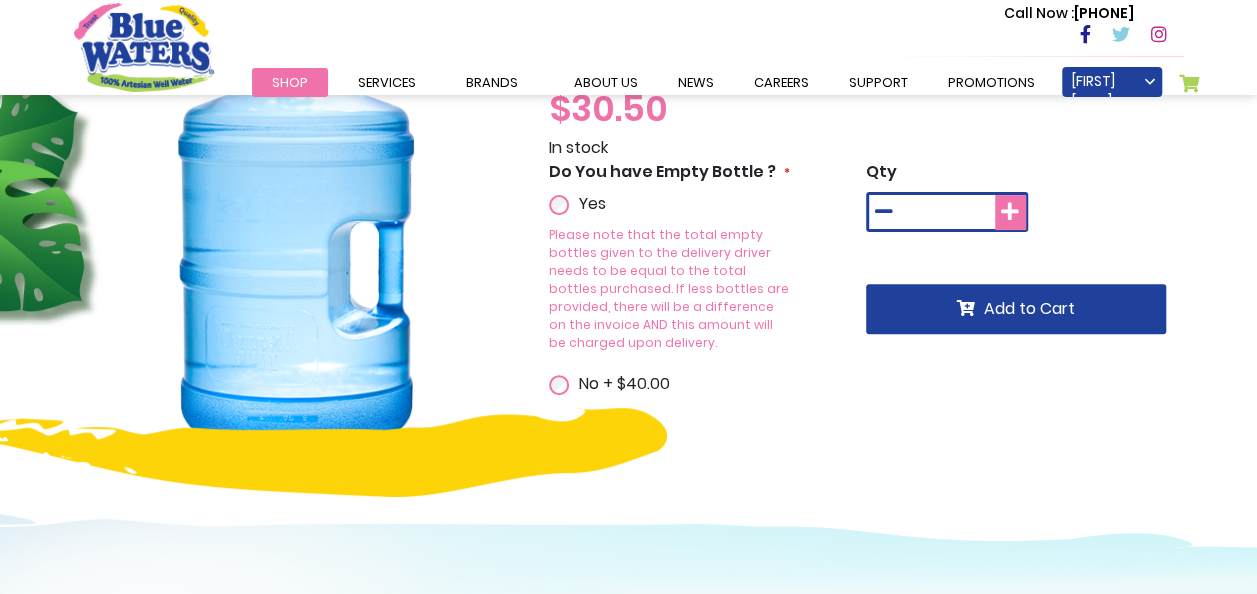 click at bounding box center [1010, 212] 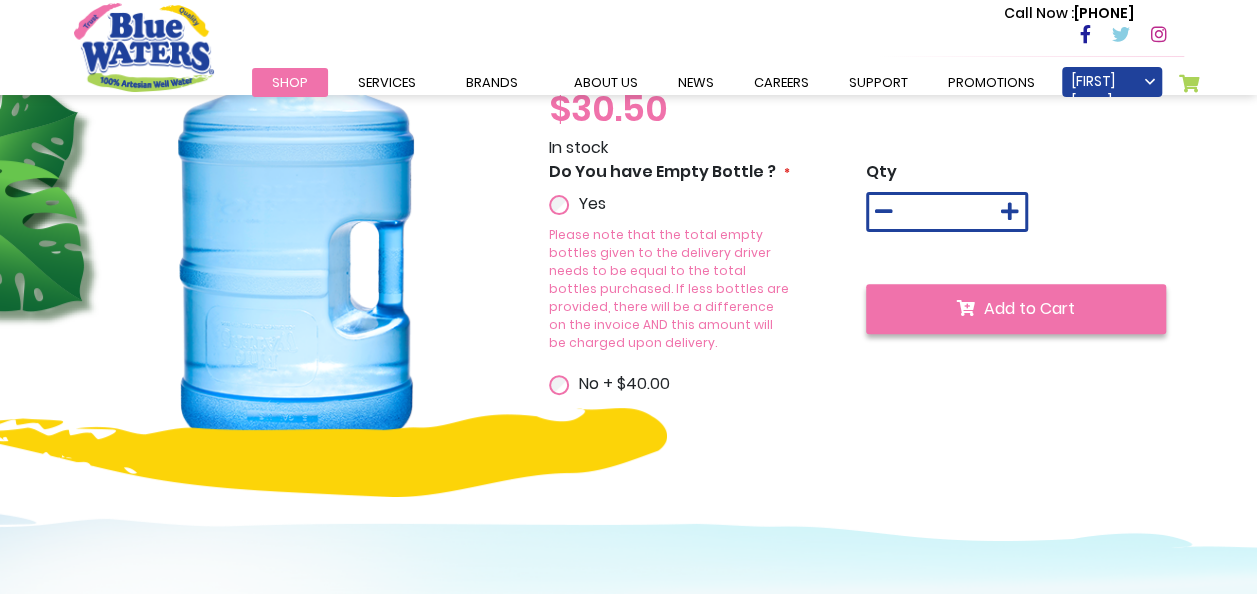 click on "Add to Cart" at bounding box center (1029, 308) 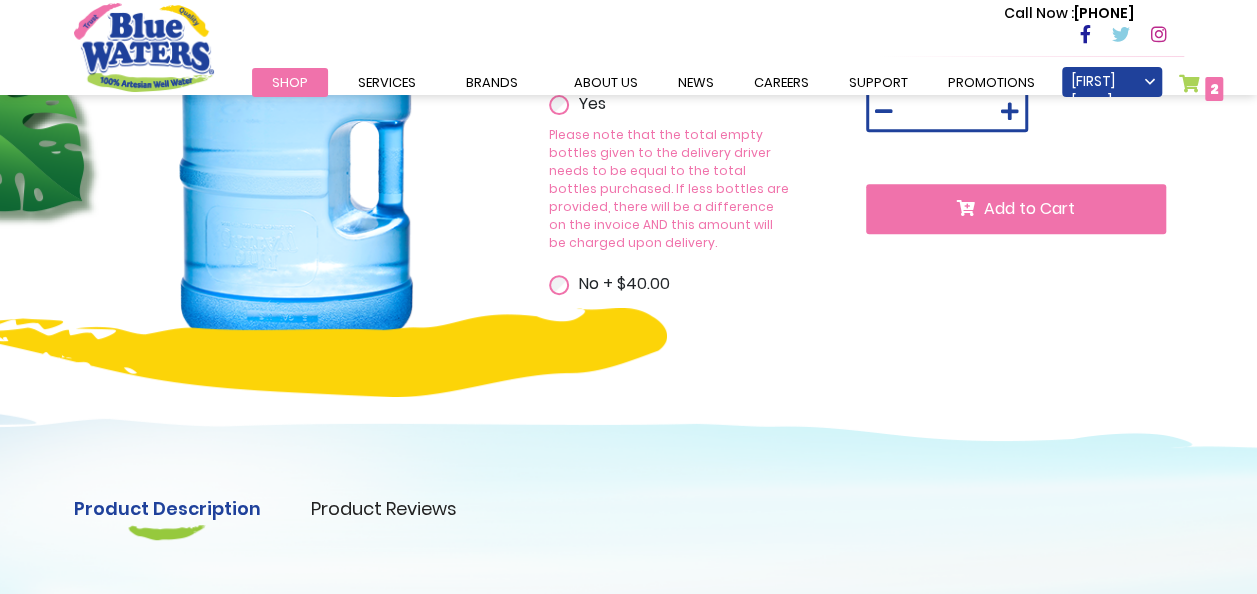 scroll, scrollTop: 53, scrollLeft: 0, axis: vertical 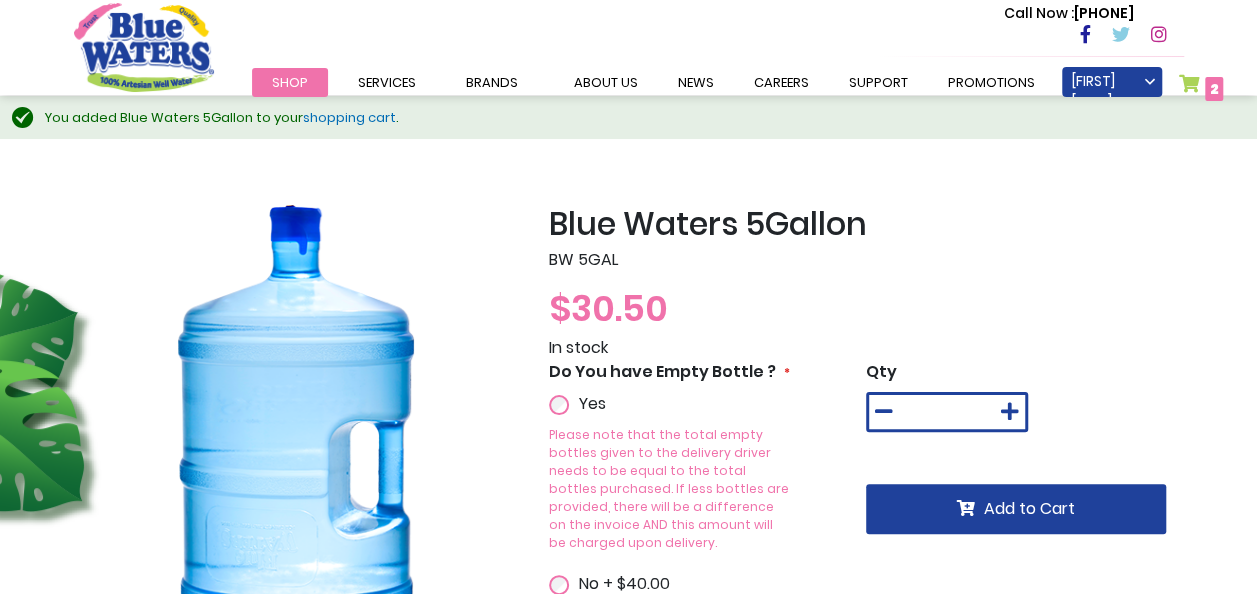 click on "You added Blue Waters 5Gallon to your  shopping cart ." at bounding box center (628, 118) 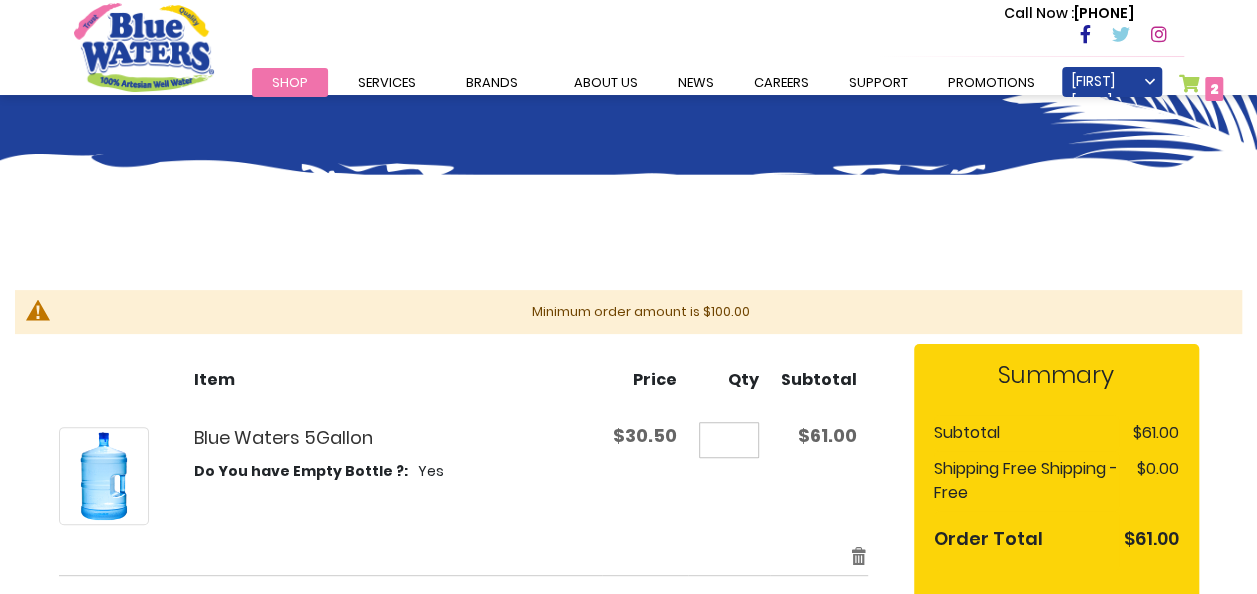 scroll, scrollTop: 300, scrollLeft: 0, axis: vertical 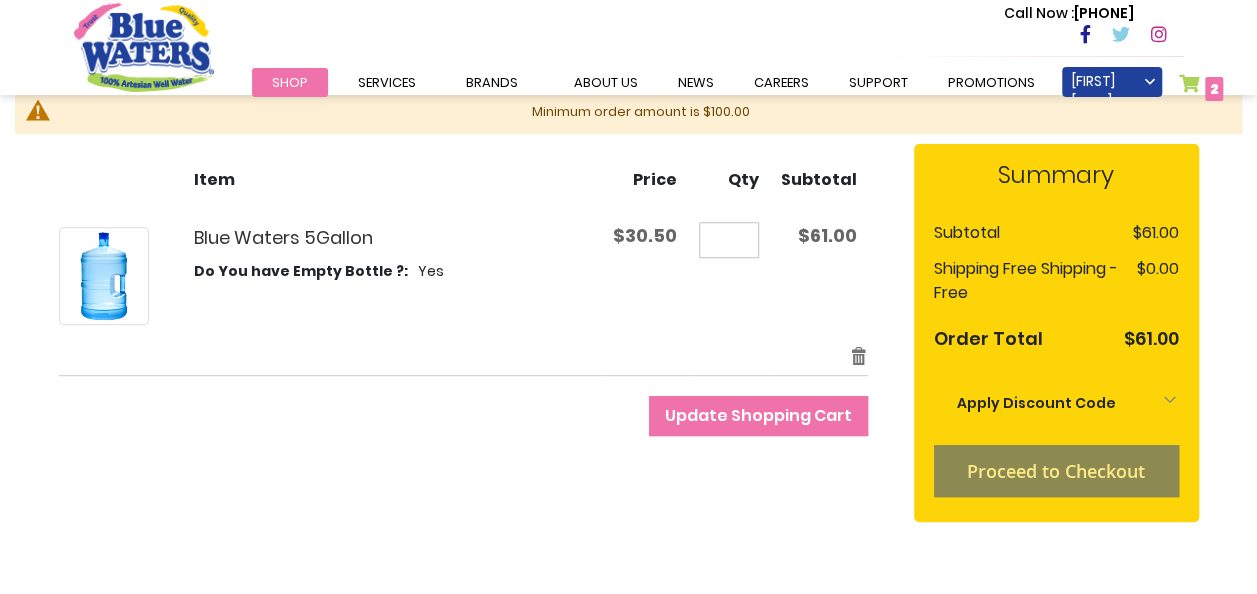 type on "**********" 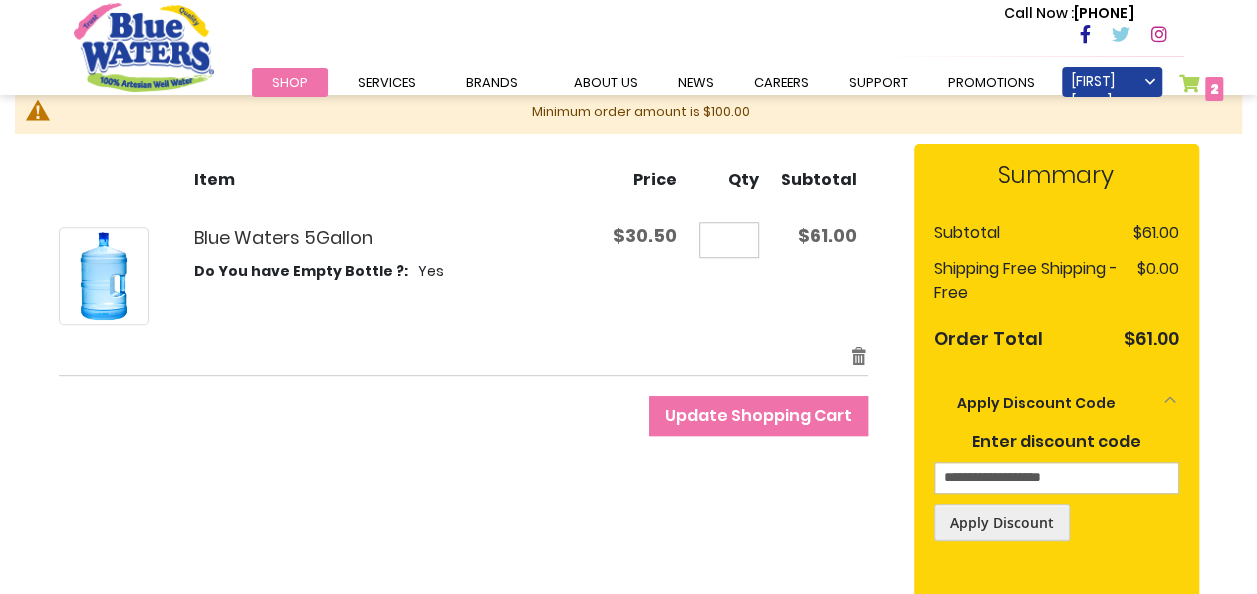 click on "Apply Discount Code" at bounding box center [1056, 403] 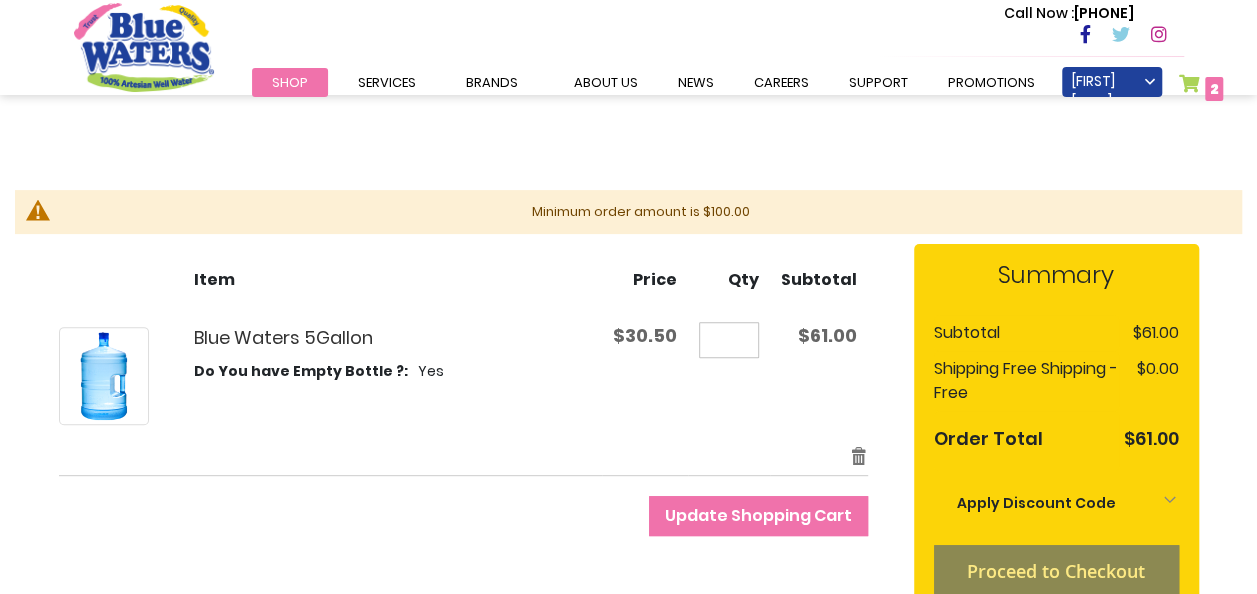 scroll, scrollTop: 400, scrollLeft: 0, axis: vertical 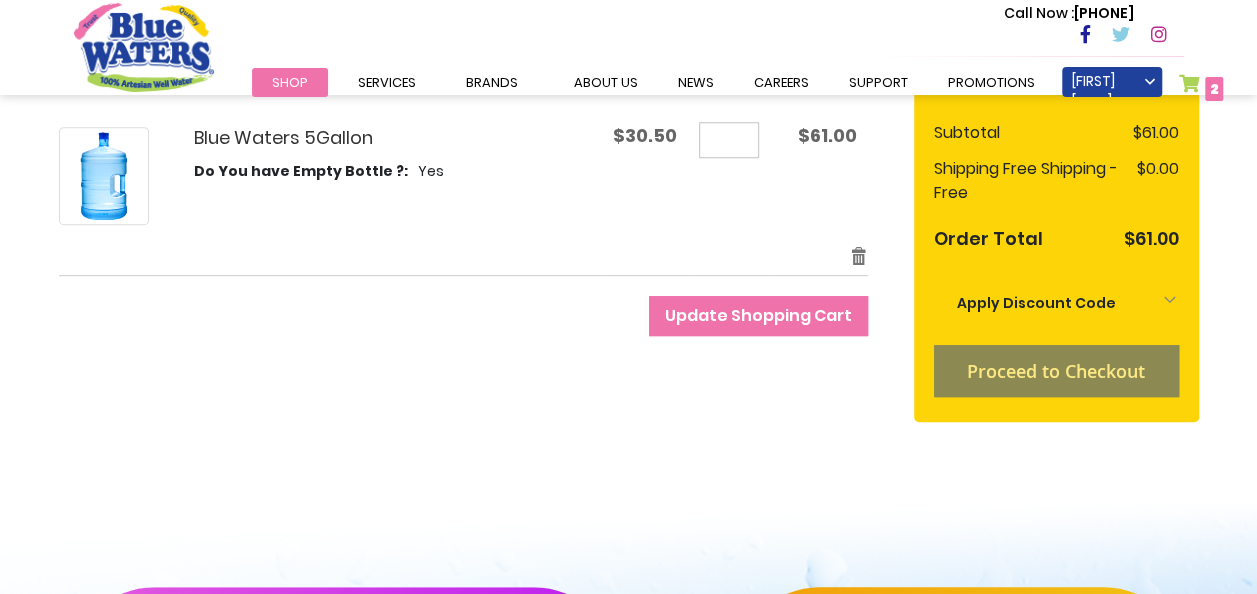 click on "Proceed to Checkout" at bounding box center [1056, 371] 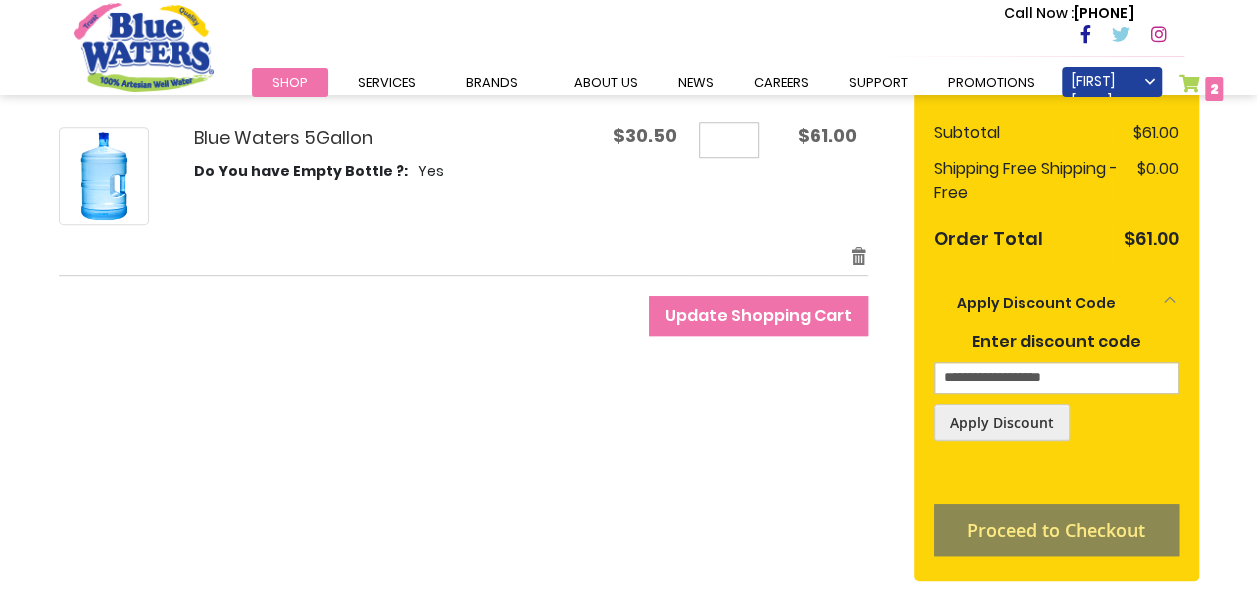 click on "Proceed to Checkout" at bounding box center (1056, 530) 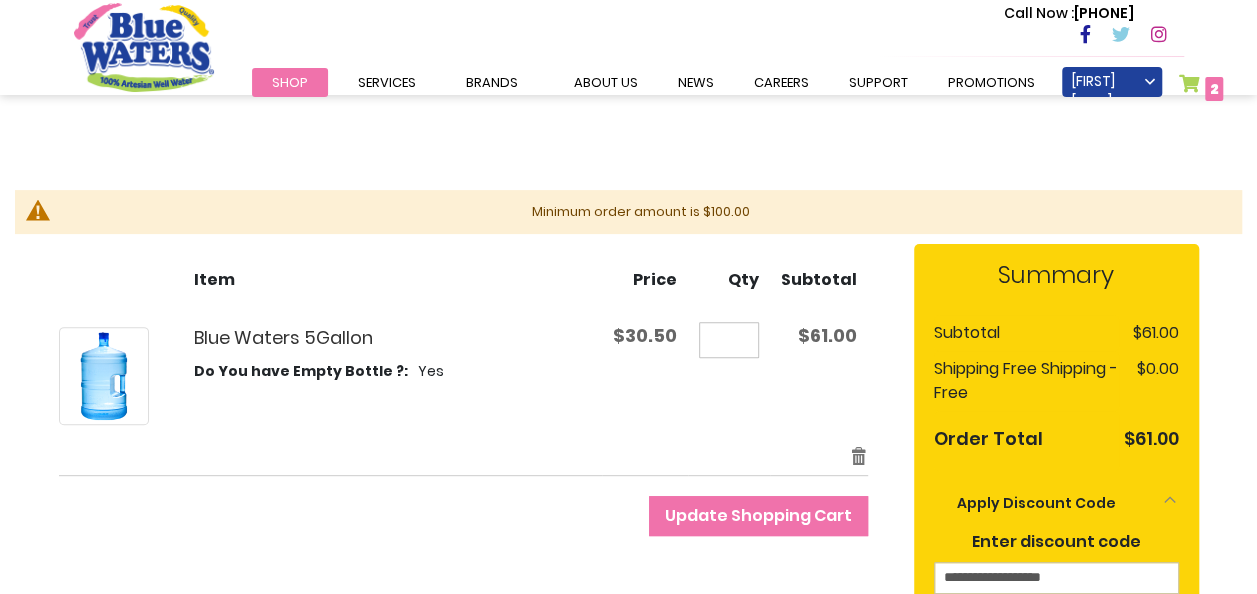 click on "*" at bounding box center [729, 340] 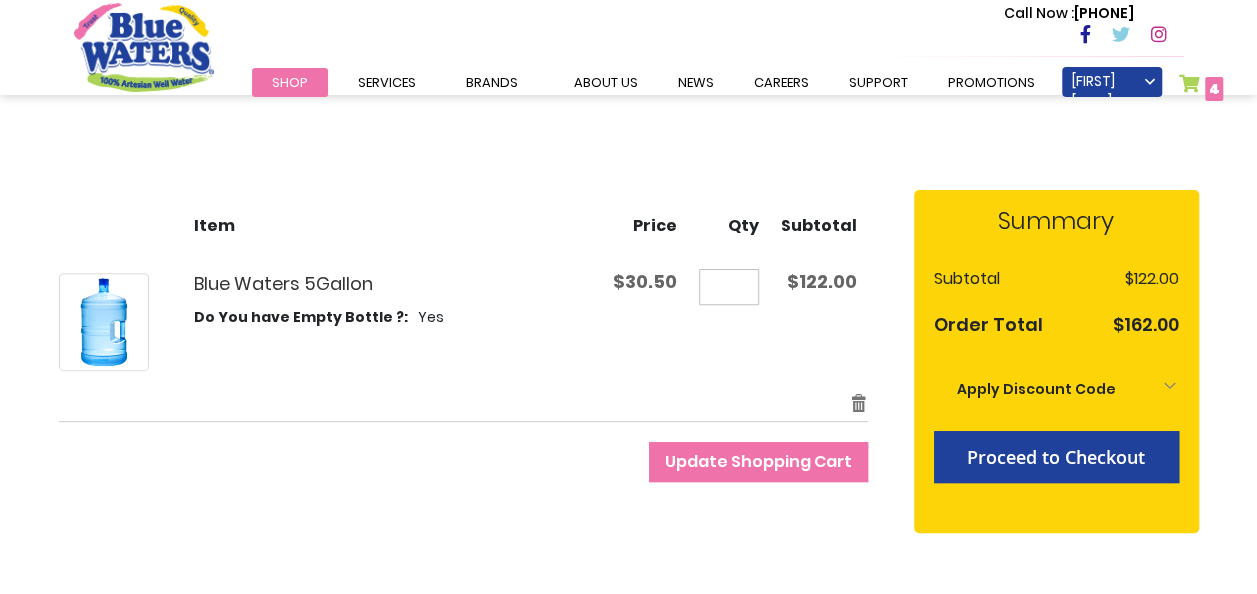 scroll, scrollTop: 200, scrollLeft: 0, axis: vertical 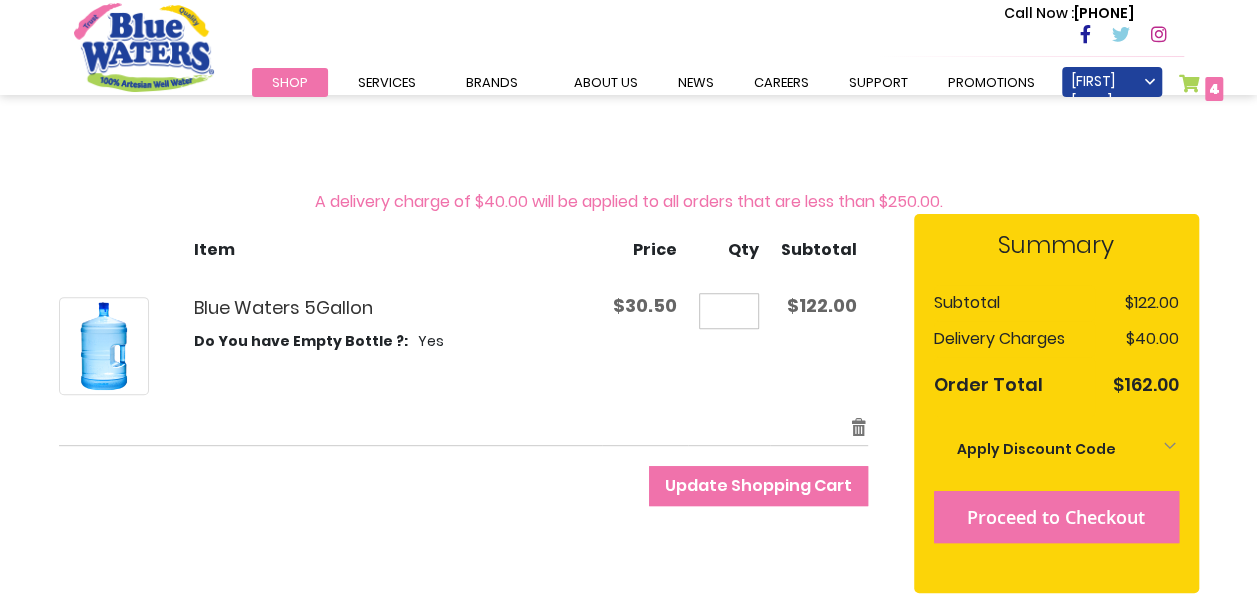 type on "**********" 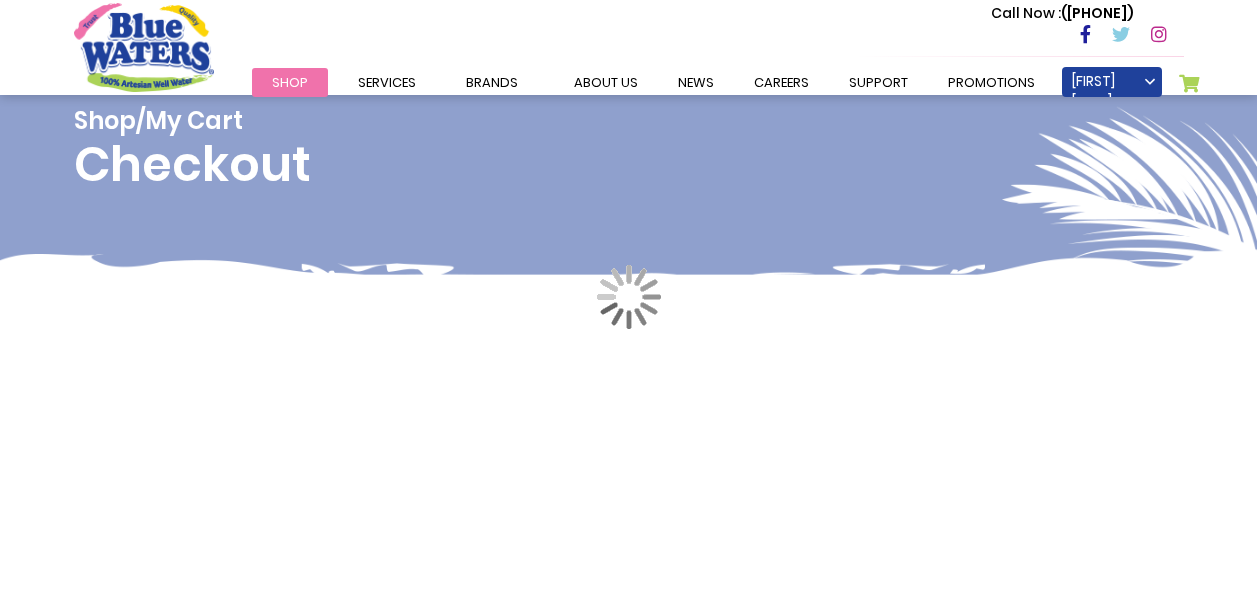 scroll, scrollTop: 0, scrollLeft: 0, axis: both 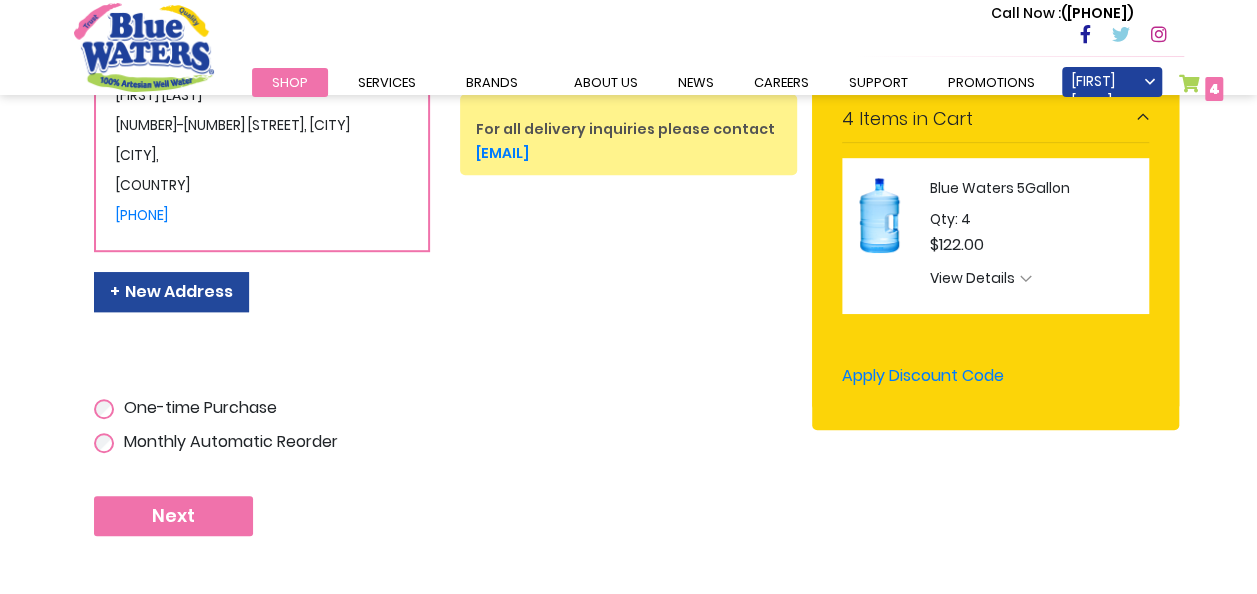 type on "**********" 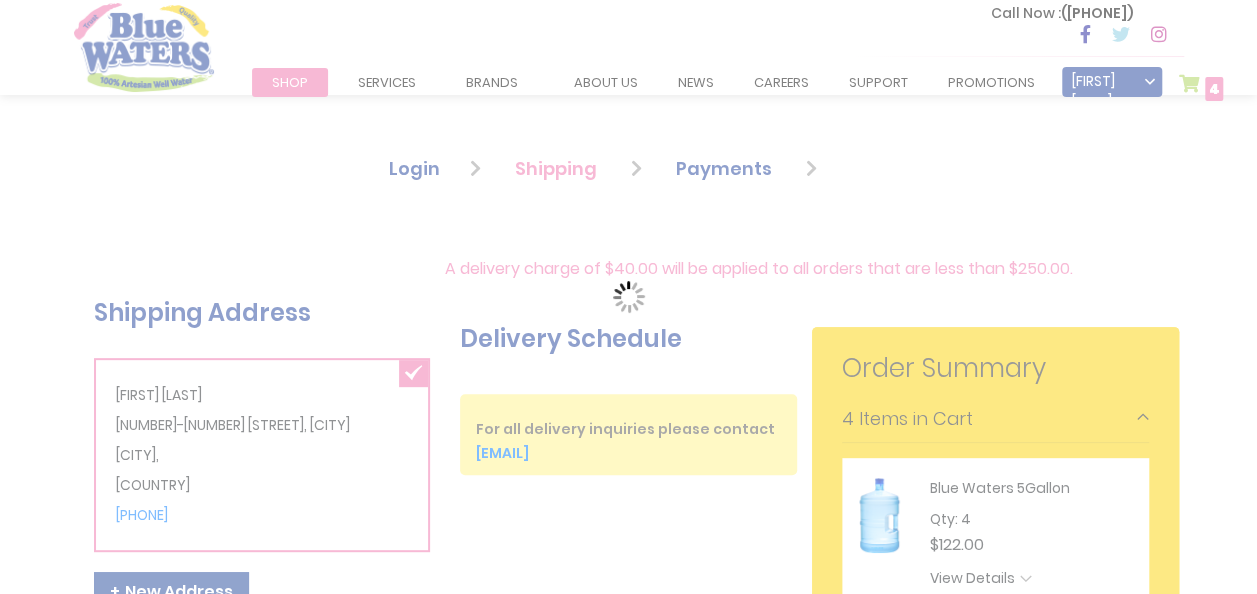 scroll, scrollTop: 510, scrollLeft: 0, axis: vertical 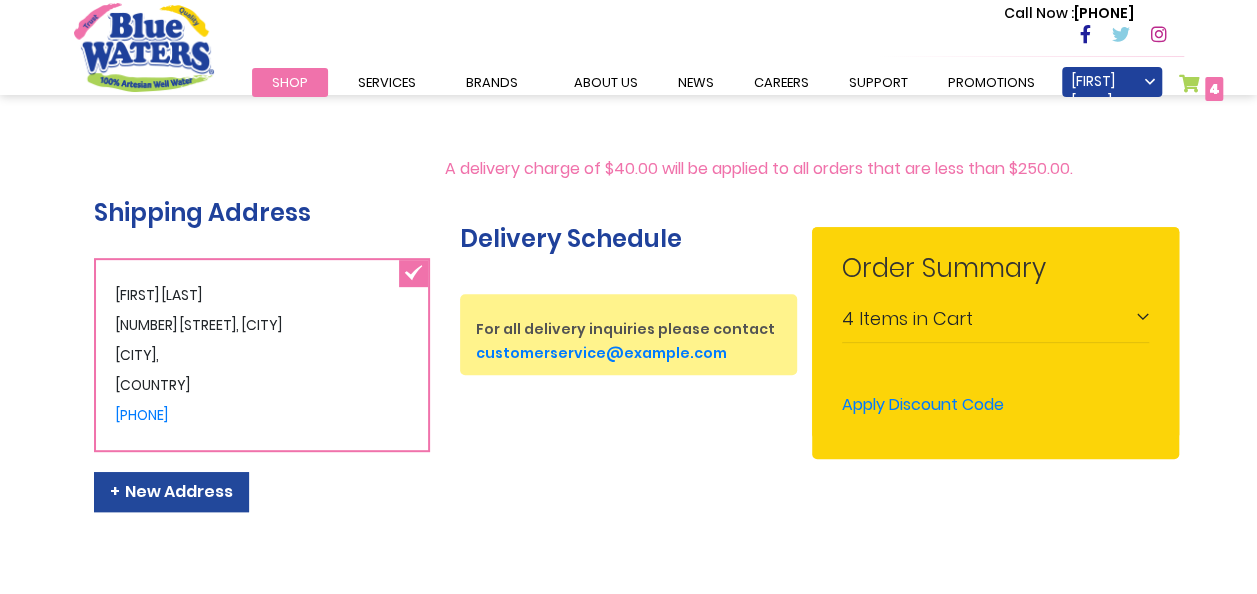 type on "**********" 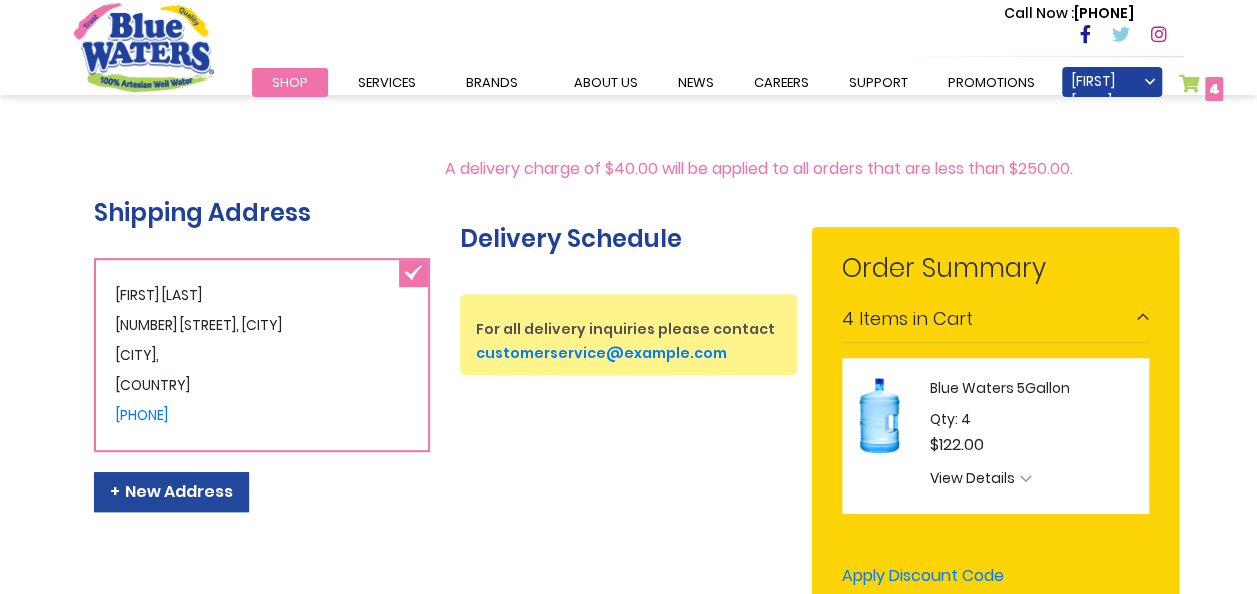 click on "View Details" at bounding box center [972, 478] 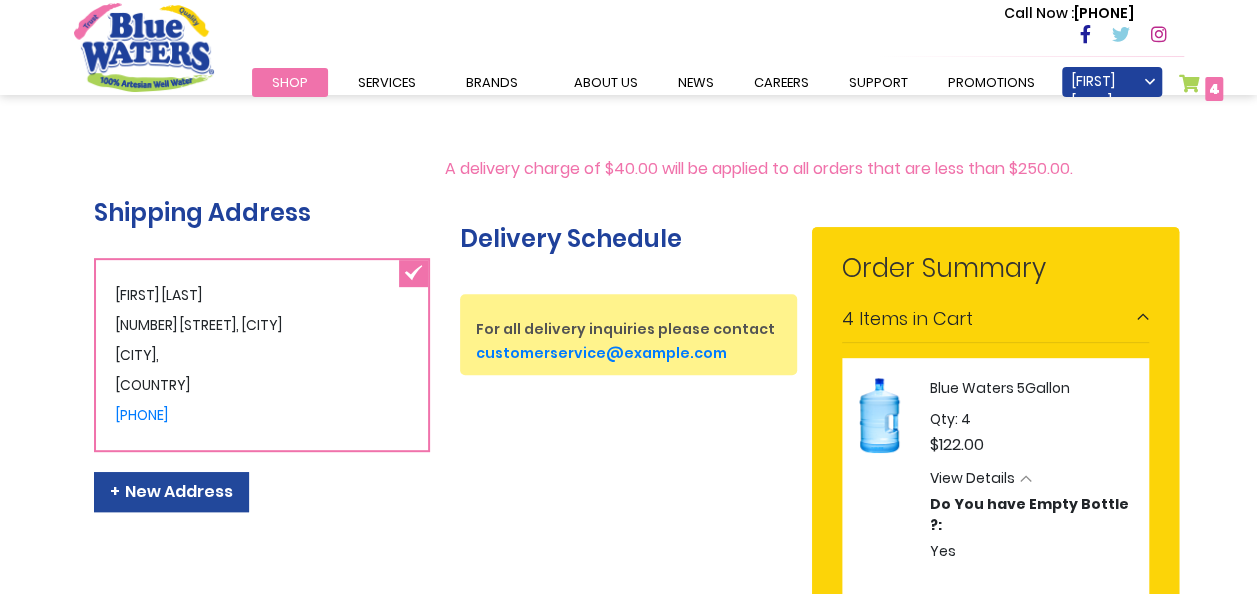 click on "Aneisha
Hope
13-17 Keate Street, San Fernando
San Fernando ,
Trinidad and Tobago
8682262801
Edit" at bounding box center (262, 355) 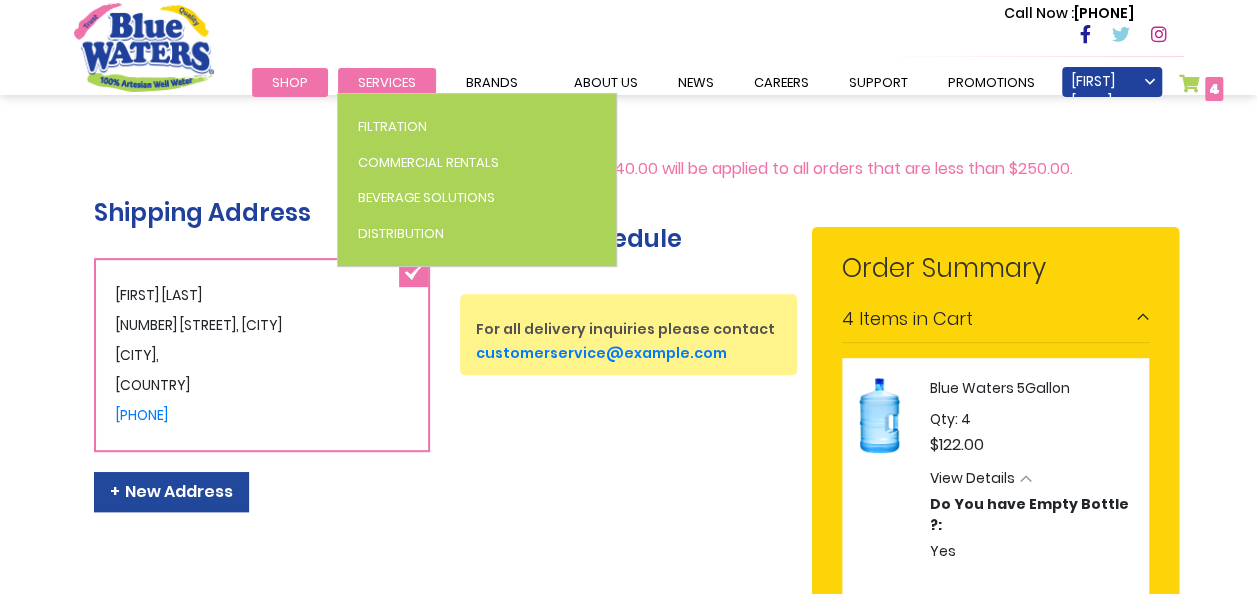 click on "Services" at bounding box center [387, 82] 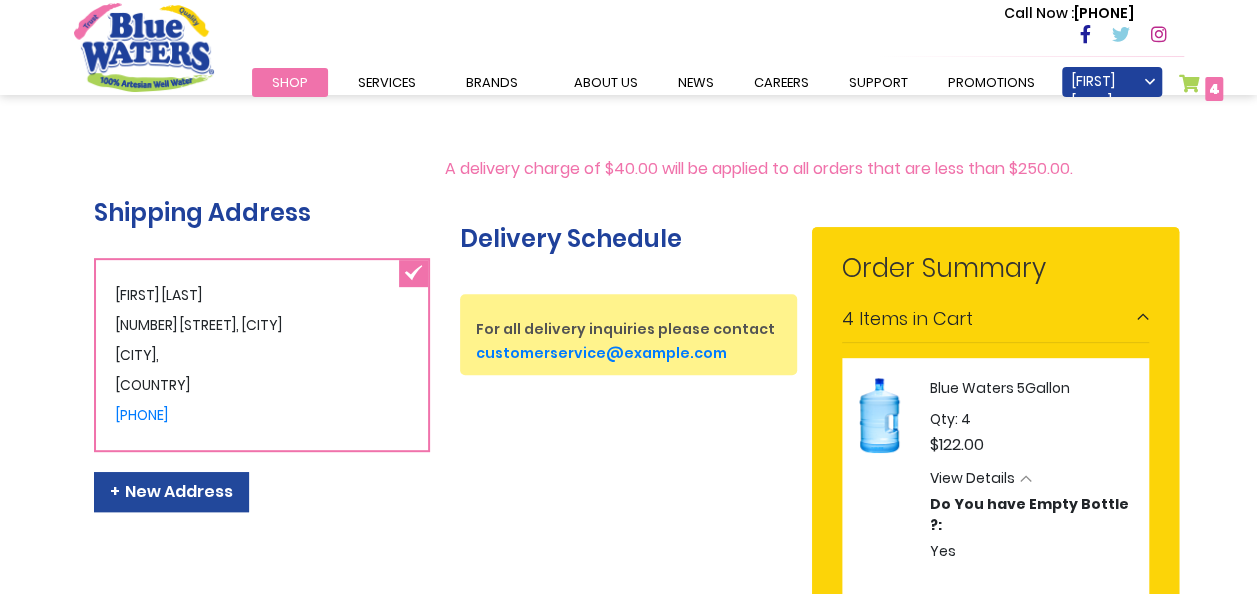 click on "Call Now :  (868) 640-8824" at bounding box center [714, 35] 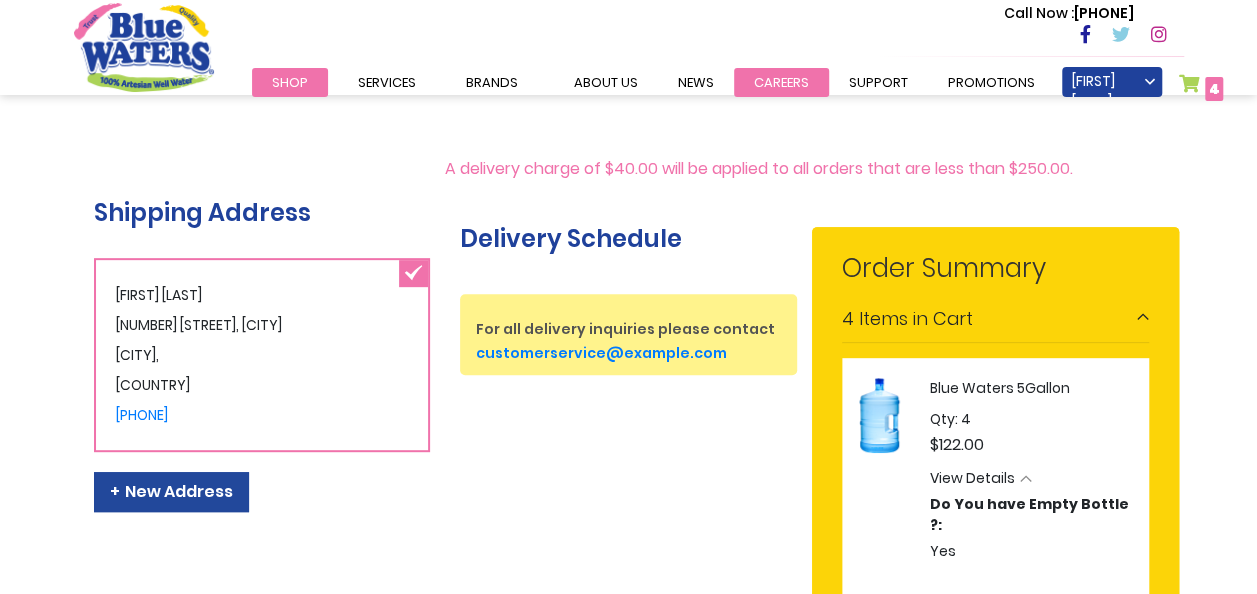 click on "careers" at bounding box center (781, 82) 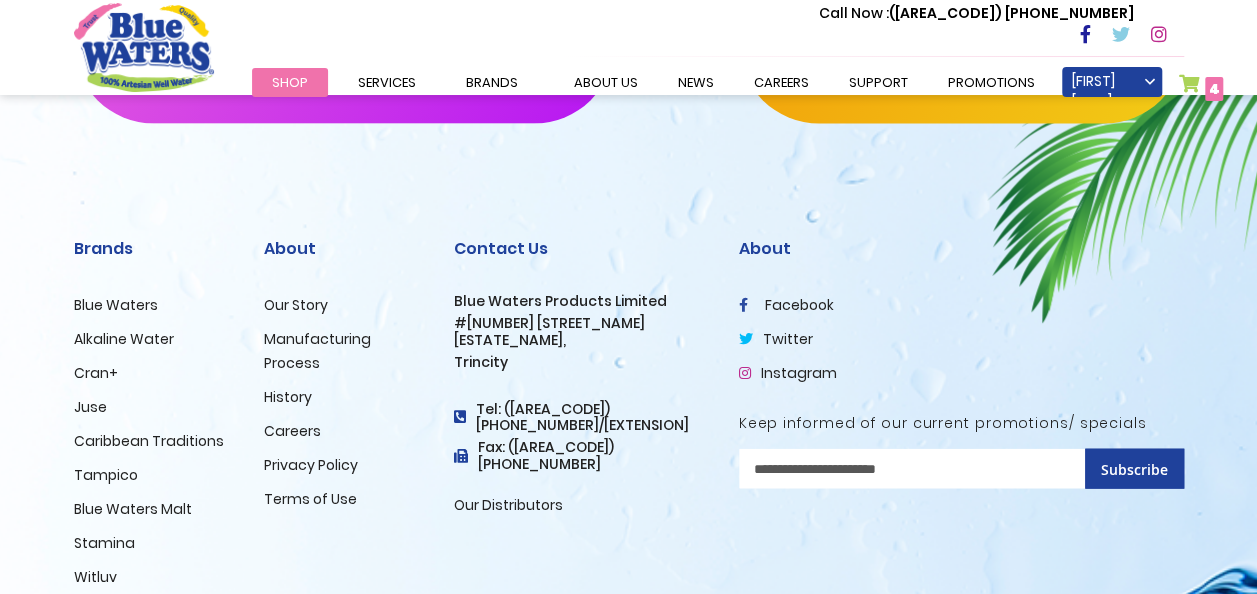 scroll, scrollTop: 2175, scrollLeft: 0, axis: vertical 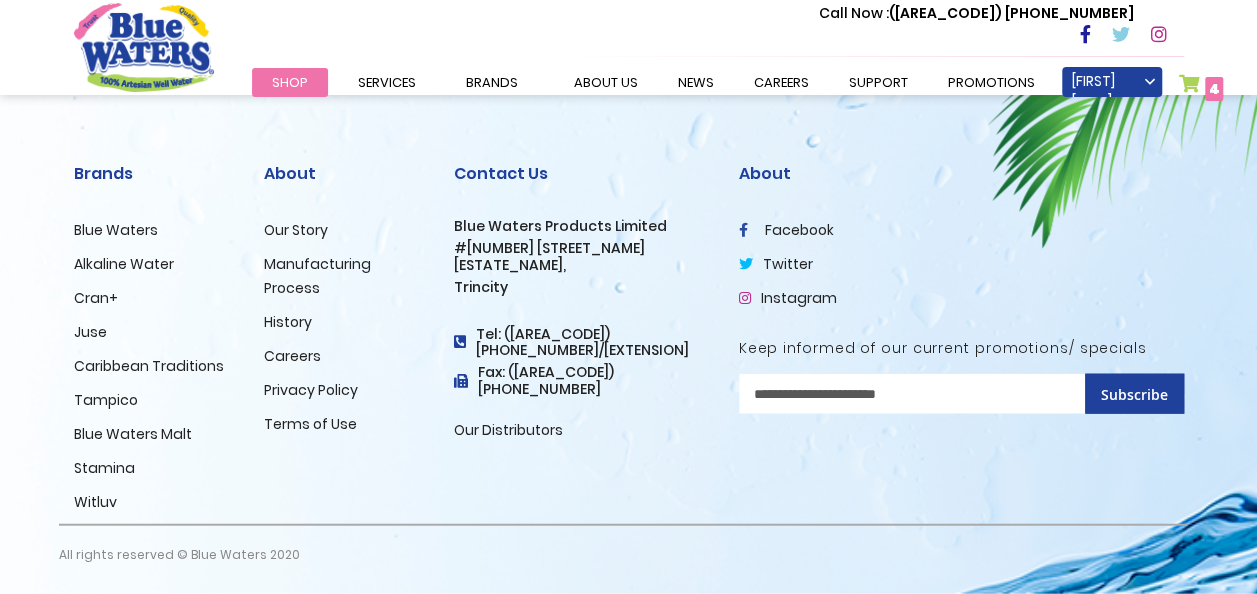 type on "**********" 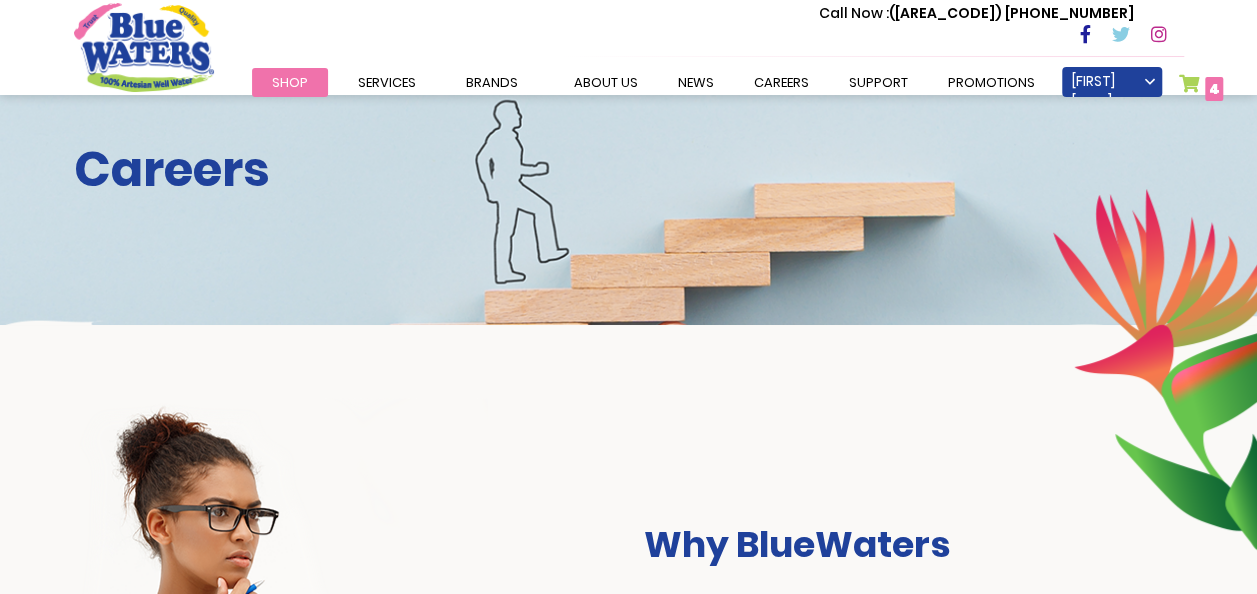 scroll, scrollTop: 0, scrollLeft: 0, axis: both 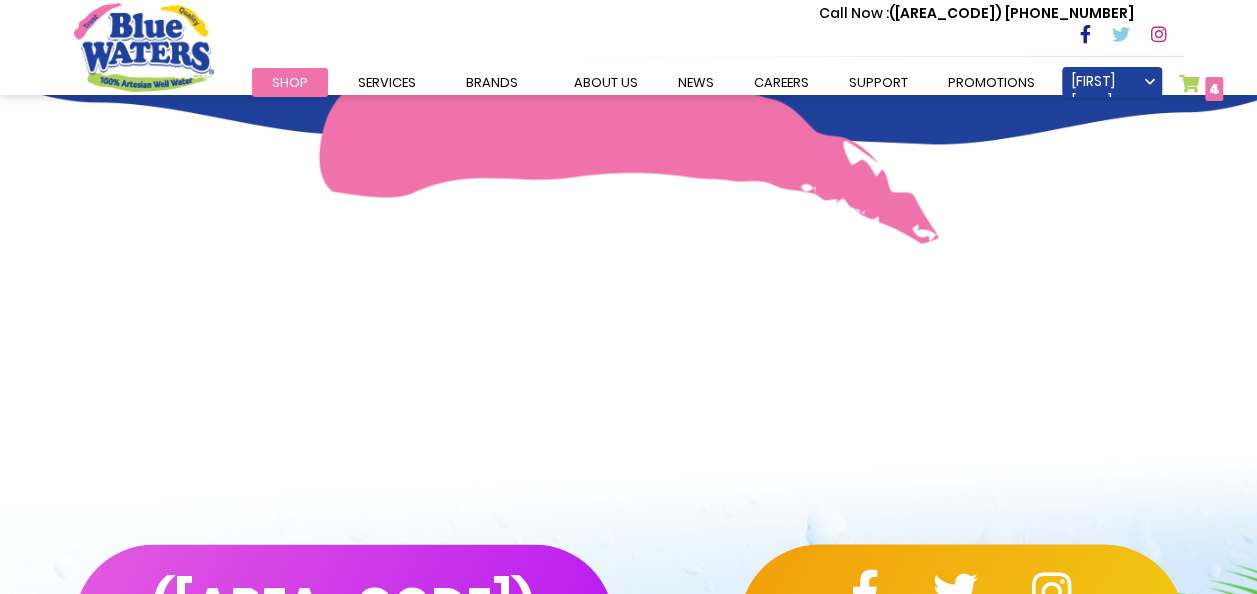 click on "Shop" at bounding box center [290, 82] 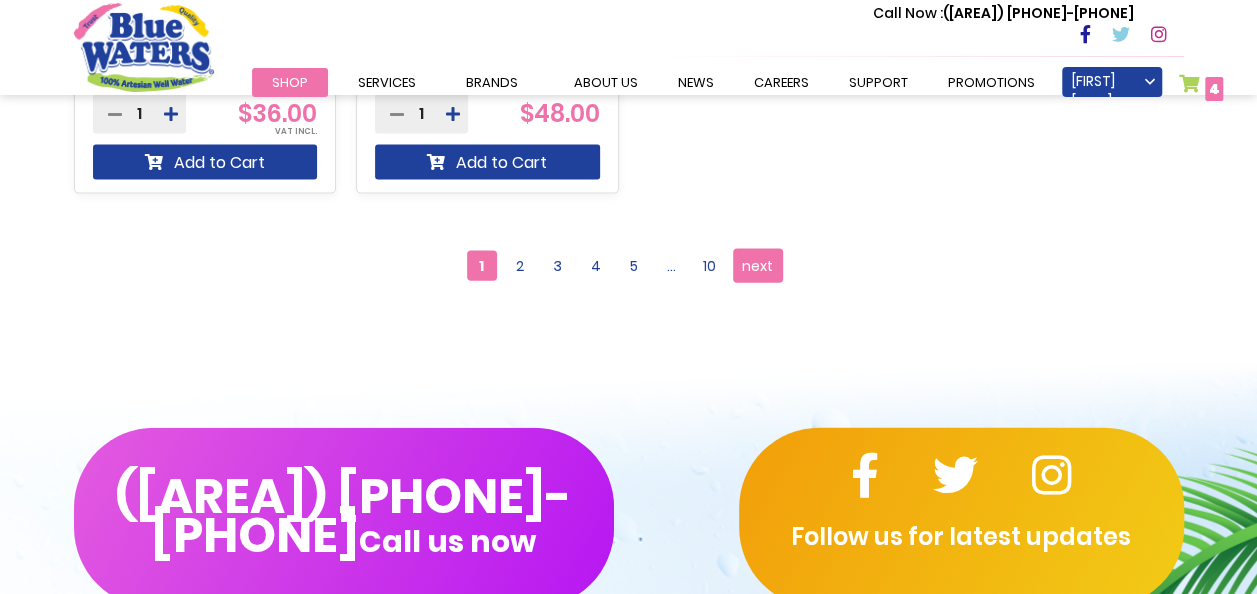 scroll, scrollTop: 1900, scrollLeft: 0, axis: vertical 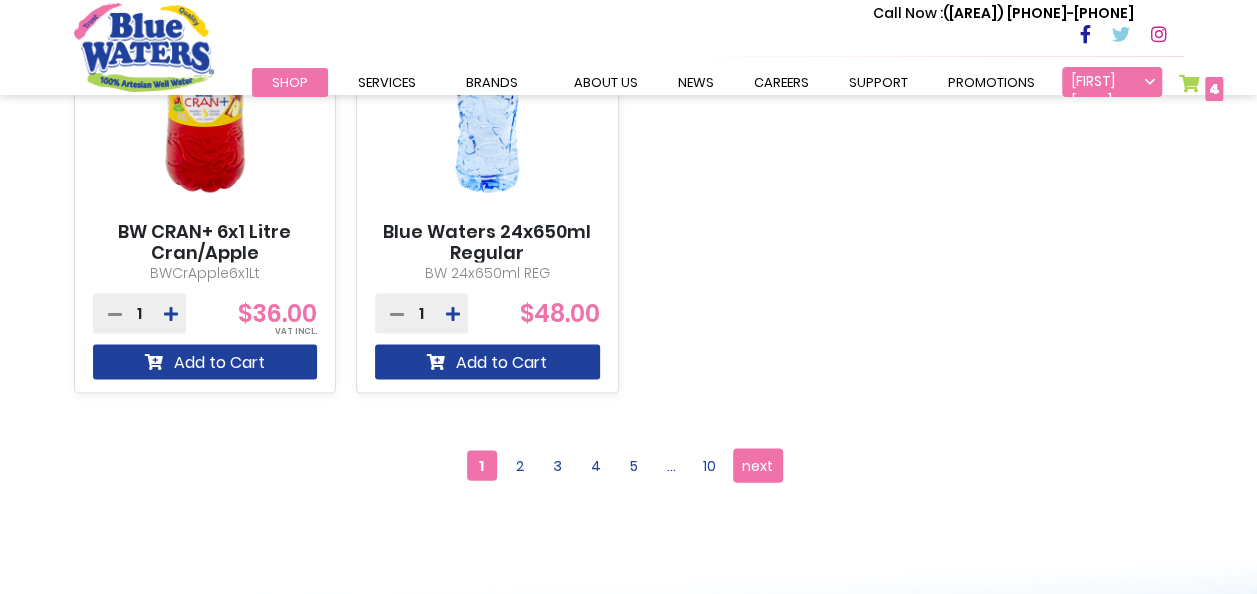 type on "**********" 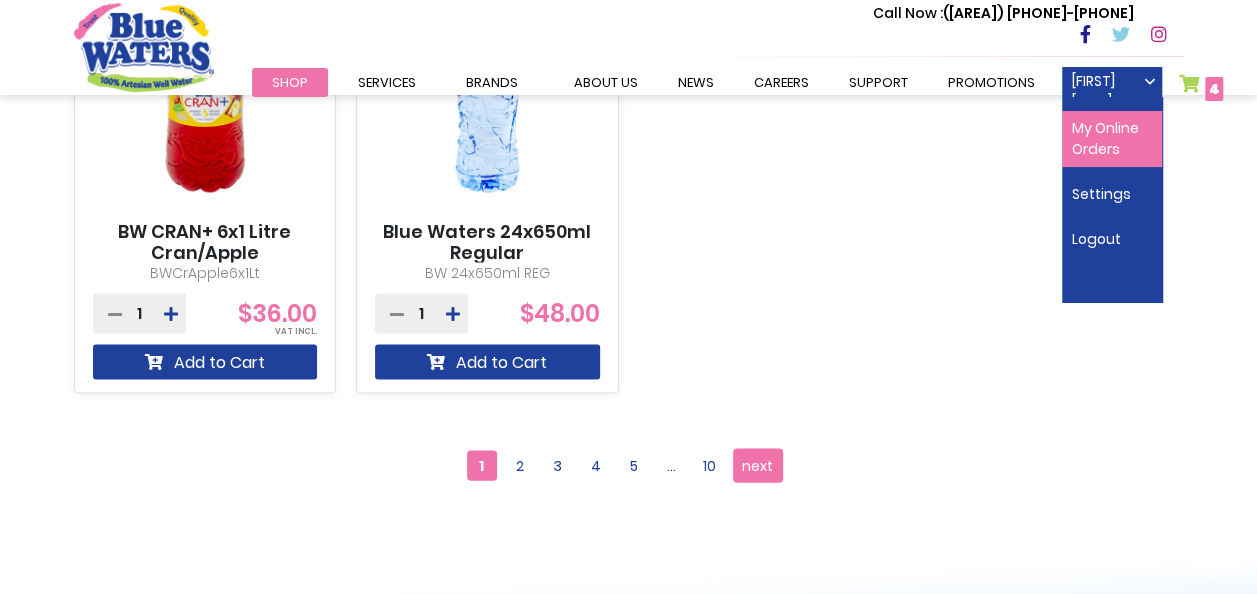 click on "My Online Orders" at bounding box center (1112, 139) 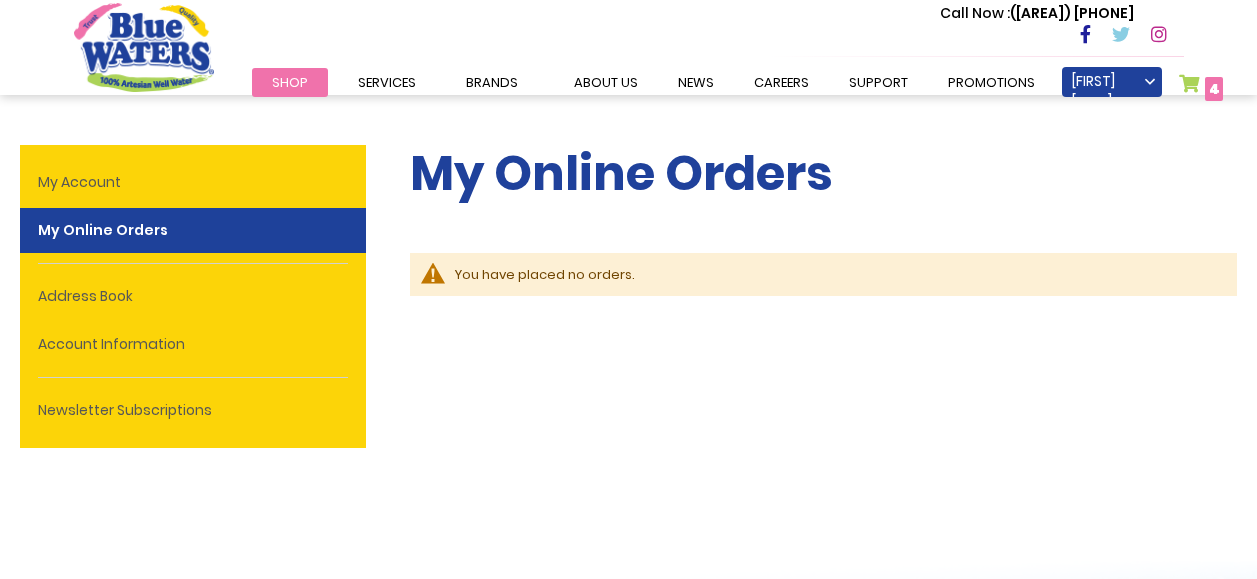 scroll, scrollTop: 0, scrollLeft: 0, axis: both 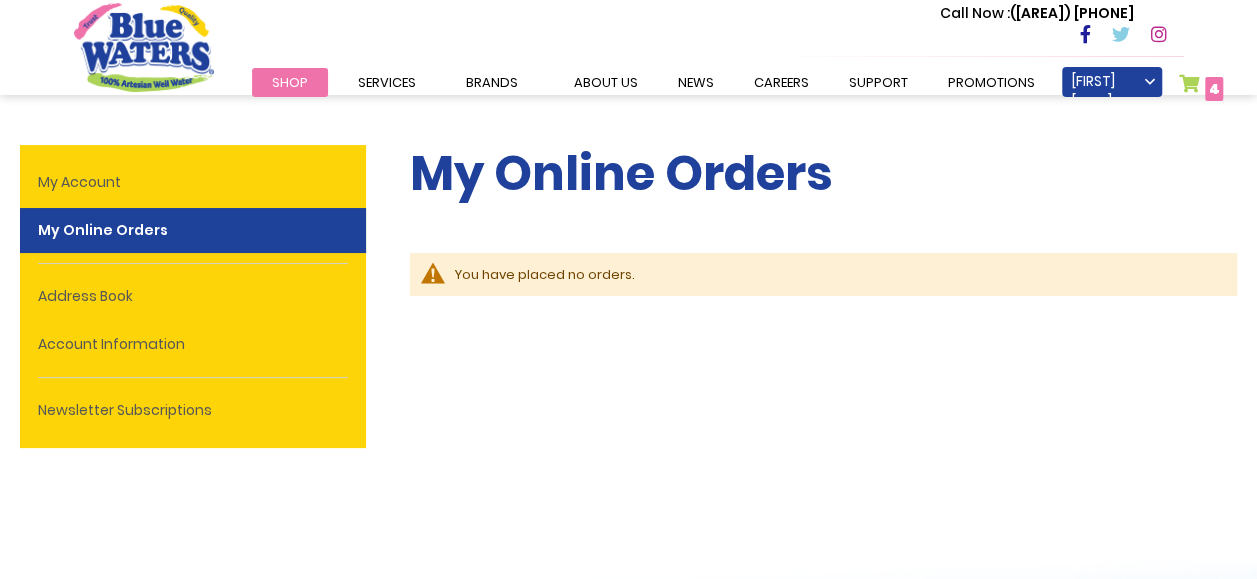 type on "**********" 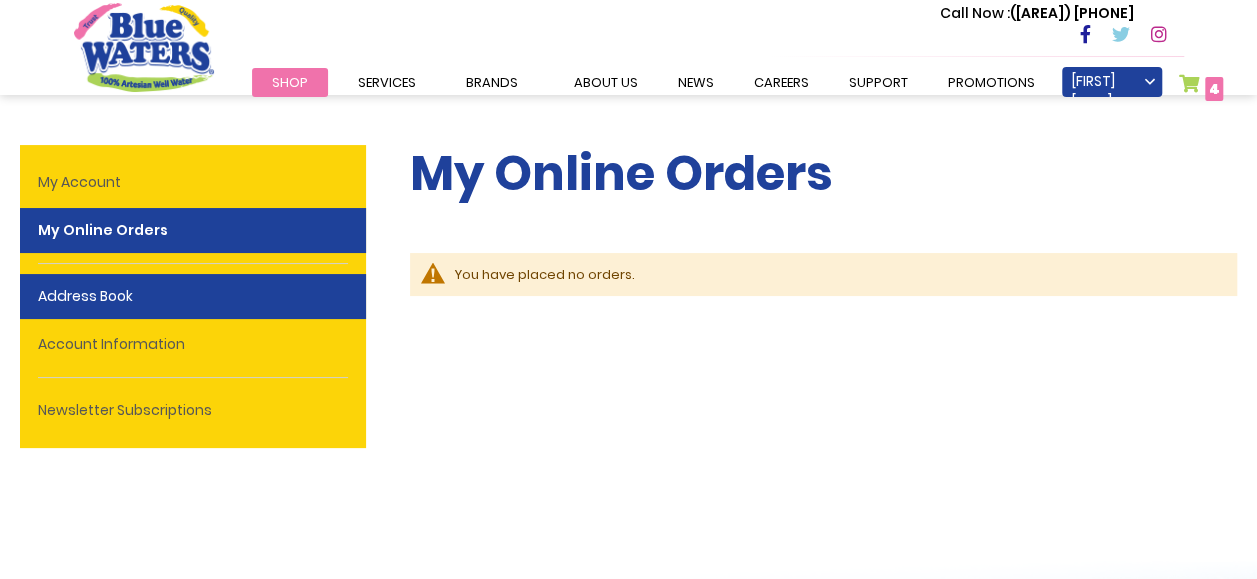 click on "Address Book" at bounding box center [193, 296] 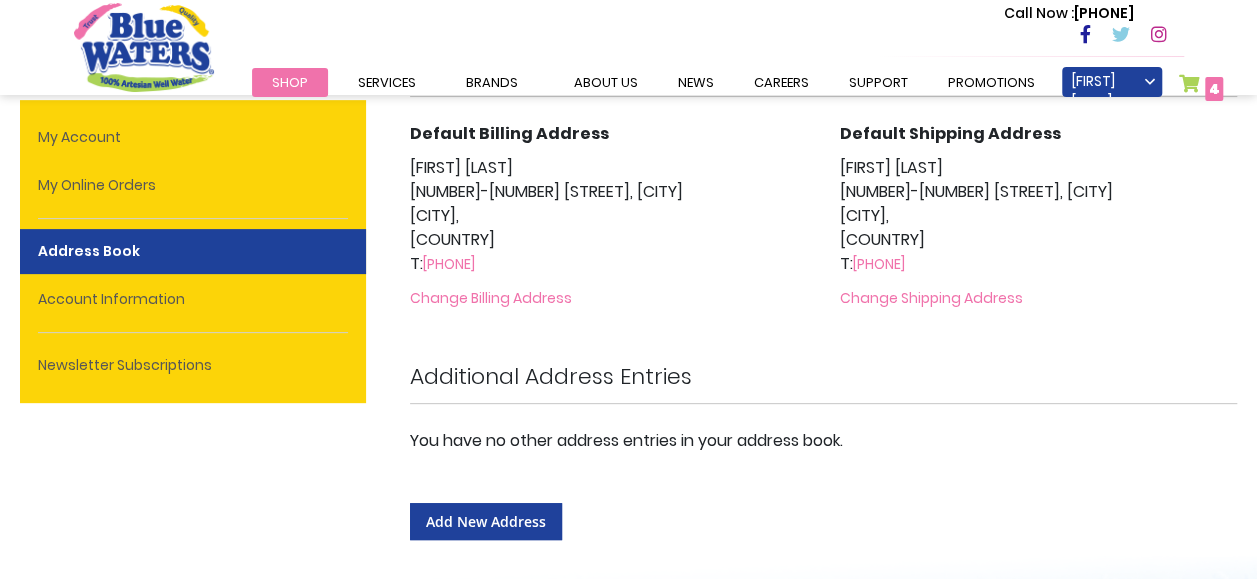 scroll, scrollTop: 100, scrollLeft: 0, axis: vertical 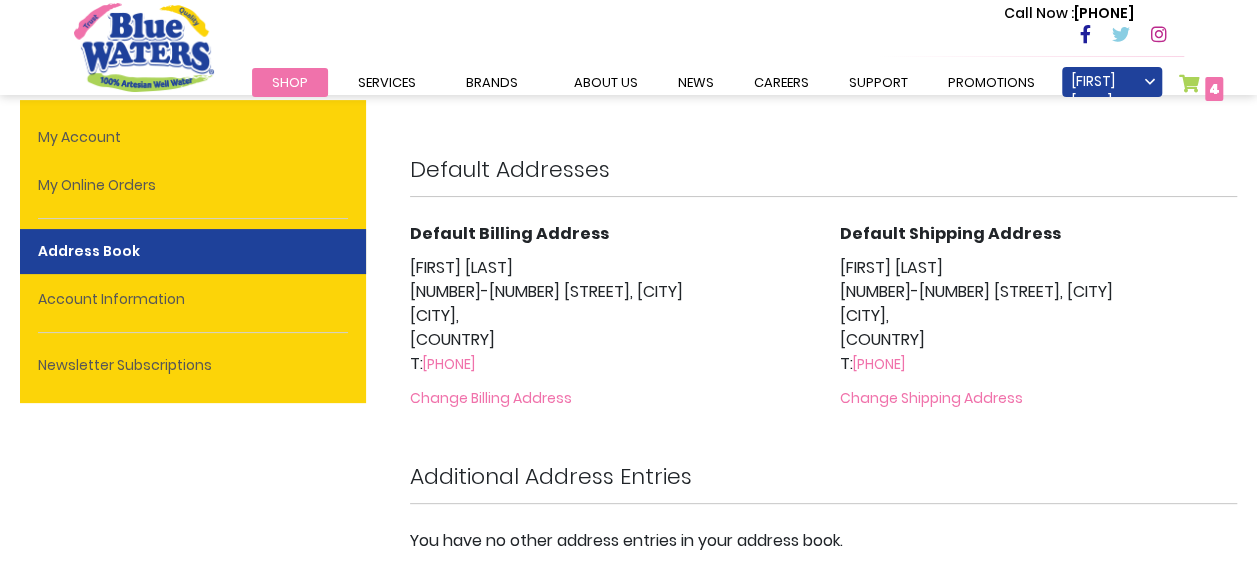 type on "**********" 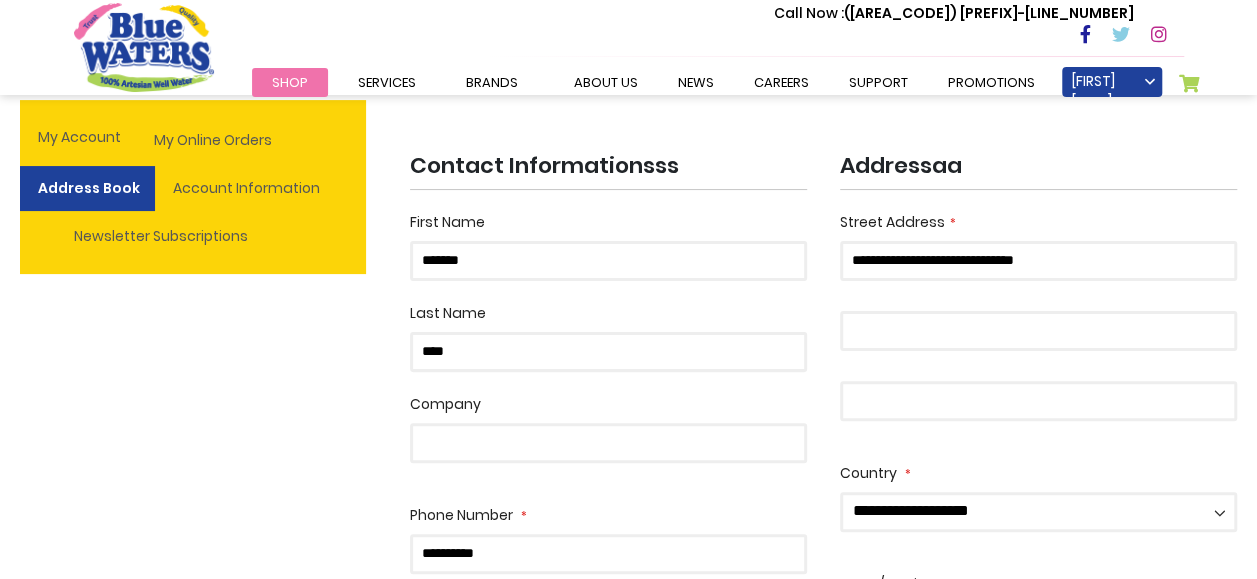 scroll, scrollTop: 300, scrollLeft: 0, axis: vertical 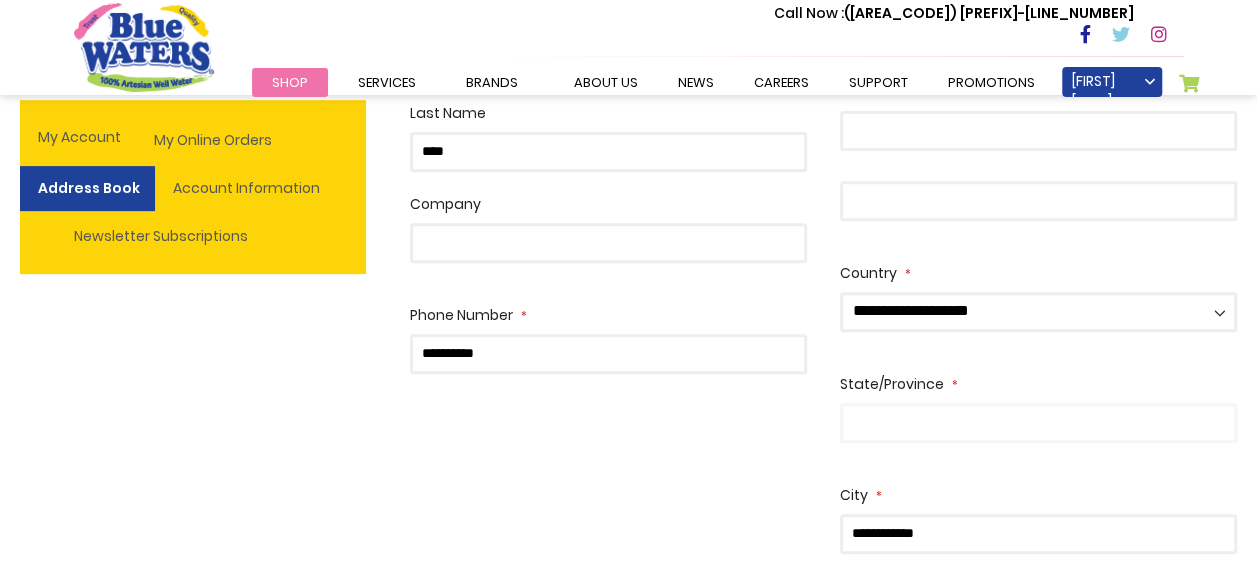 click on "Company" at bounding box center (608, 243) 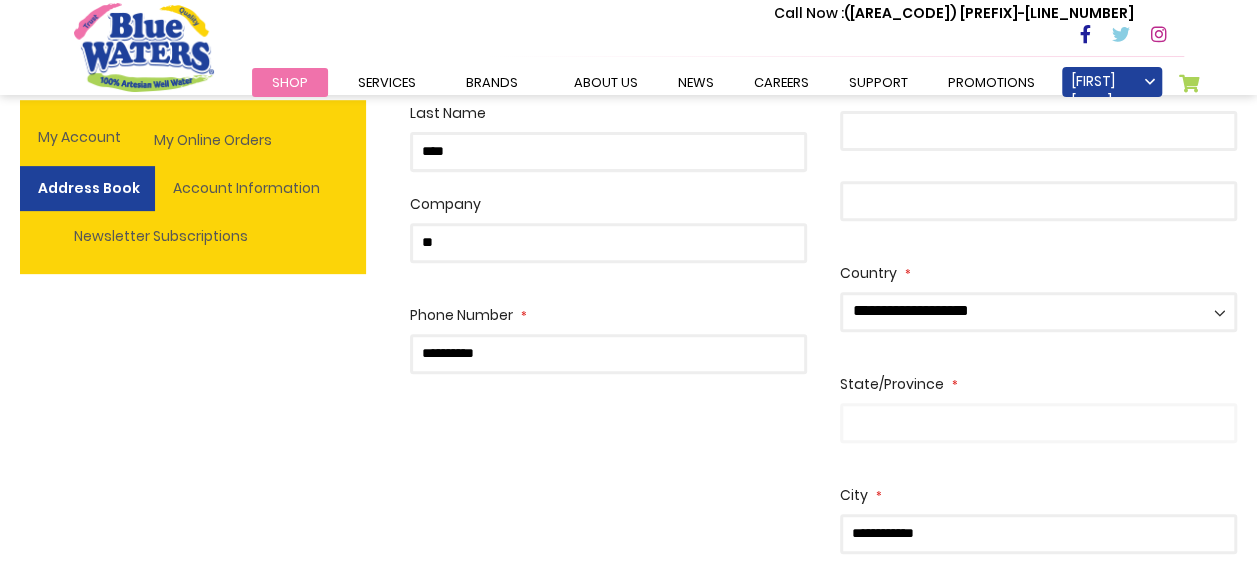 type on "*" 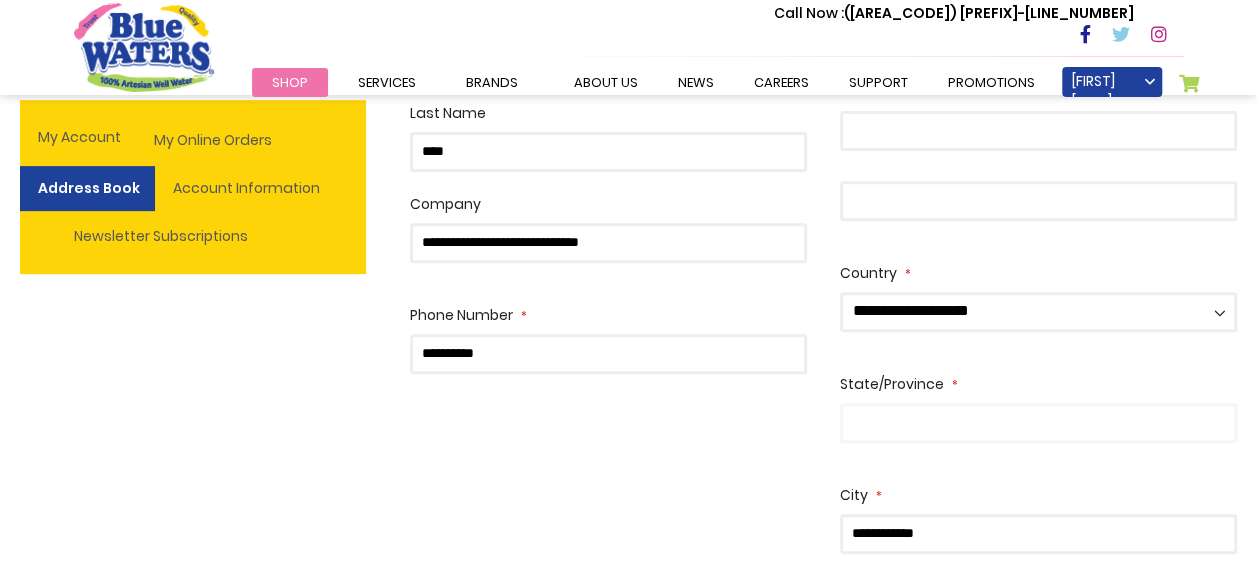 scroll, scrollTop: 100, scrollLeft: 0, axis: vertical 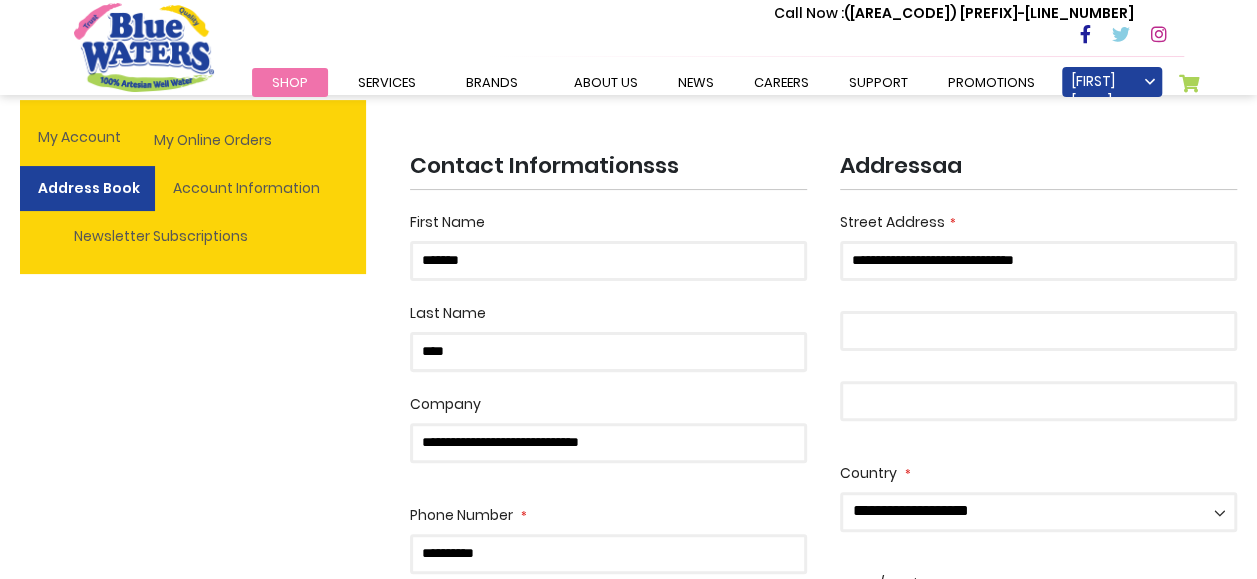 click on "**********" at bounding box center (608, 443) 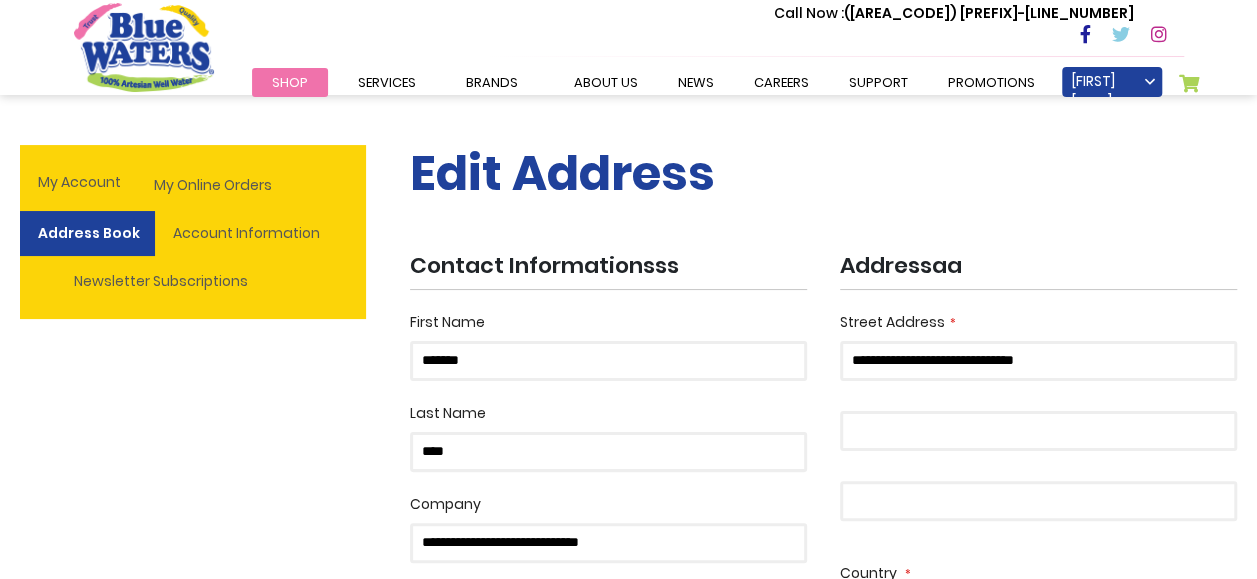 scroll, scrollTop: 200, scrollLeft: 0, axis: vertical 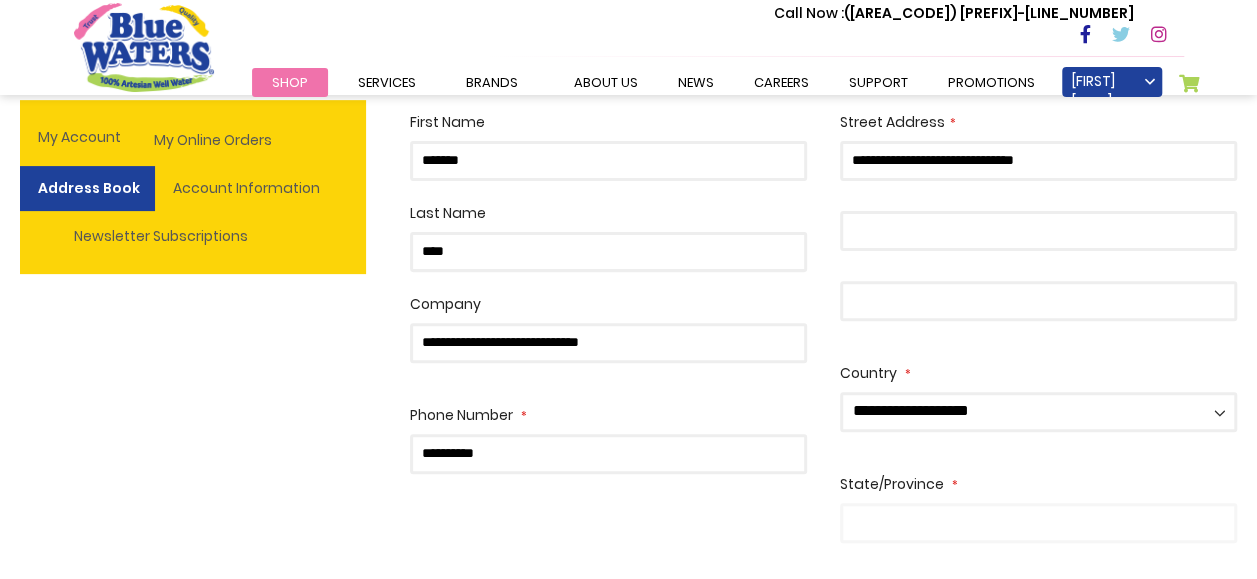 click on "**********" at bounding box center [608, 343] 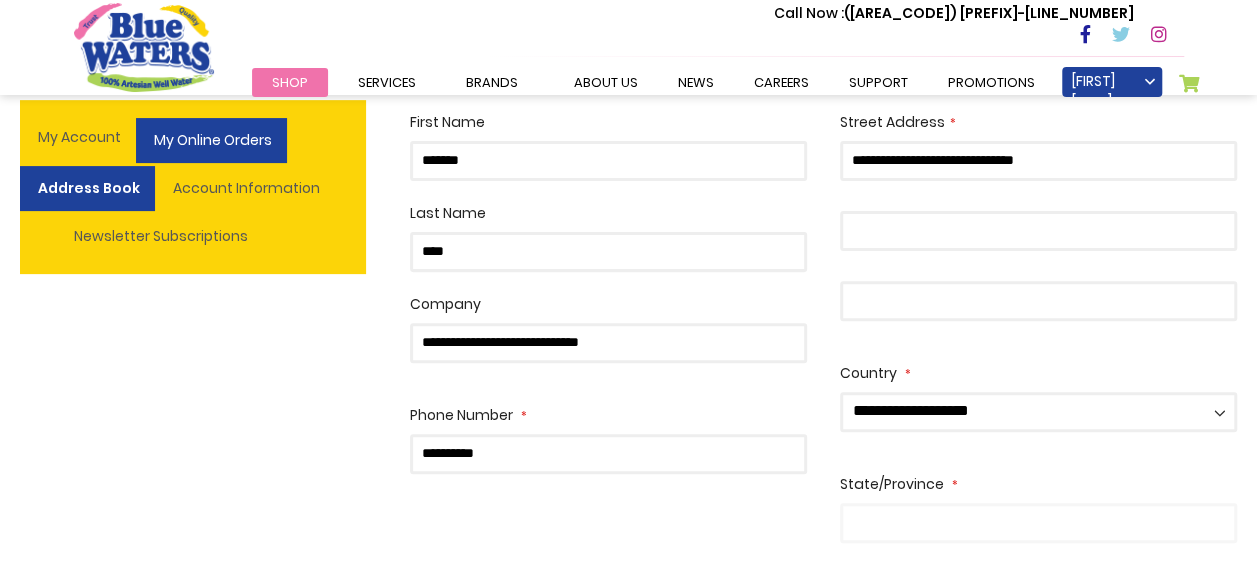 type on "**********" 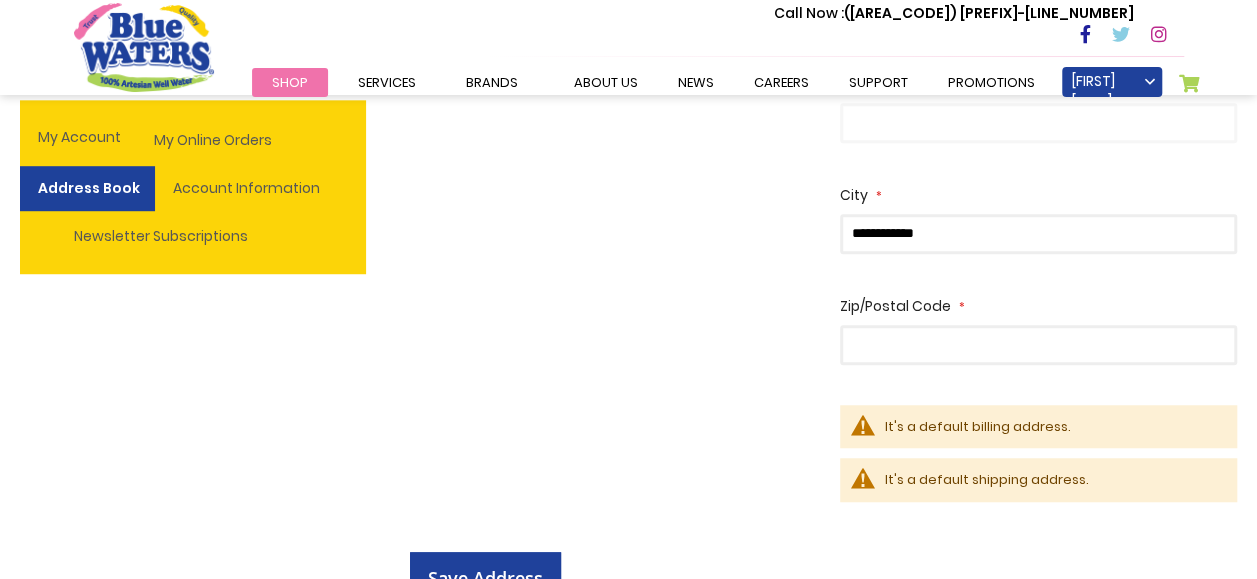 scroll, scrollTop: 800, scrollLeft: 0, axis: vertical 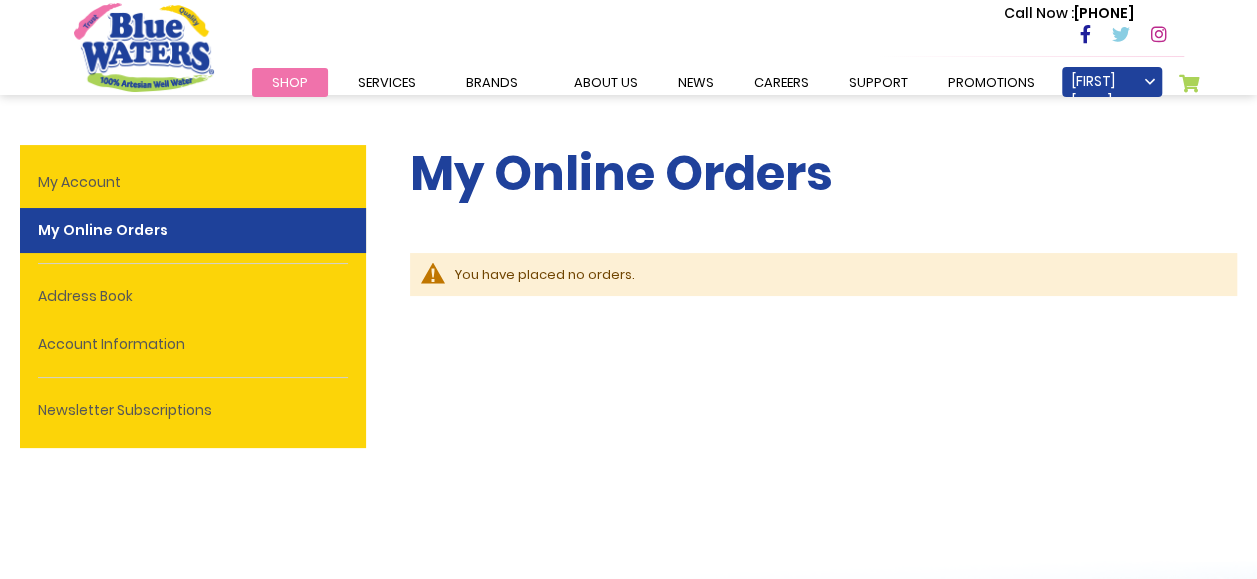 click on "My Online Orders
You have placed no orders.
Back
We are sorry you would like to cancel your order. Please let us know what's wrong.
Reasons for Cancellation" at bounding box center [823, 330] 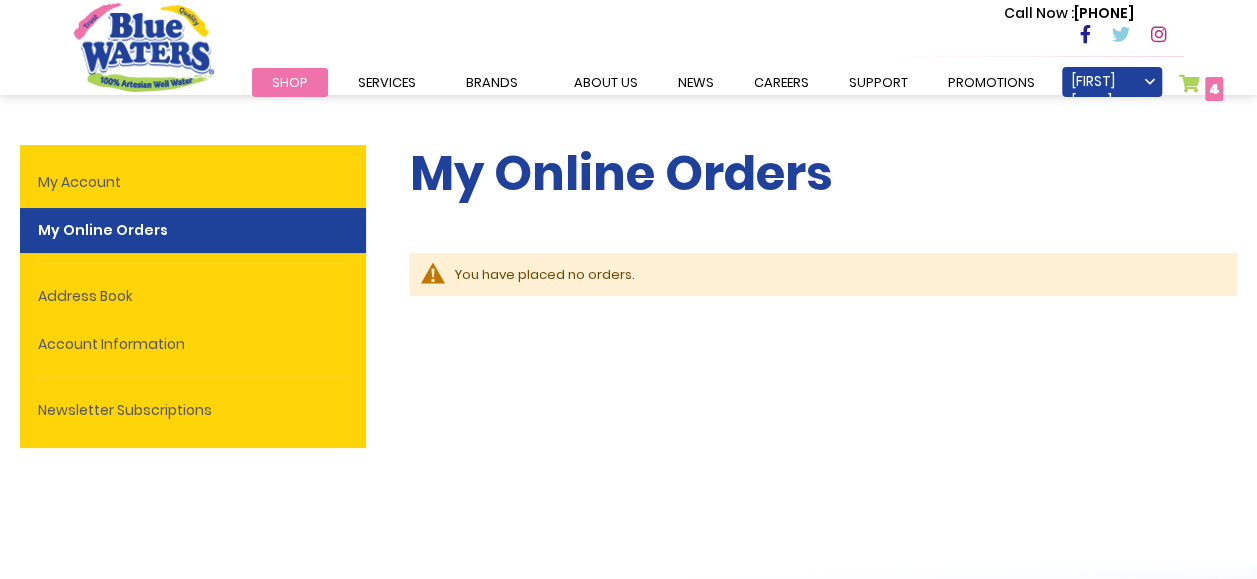 type on "**********" 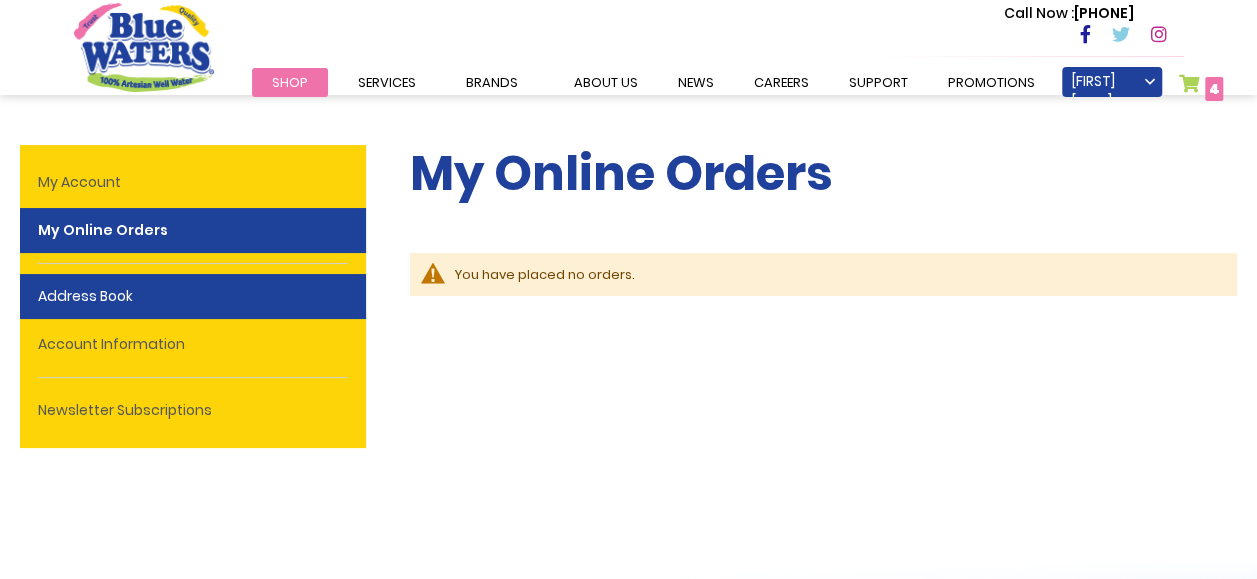 click on "Address Book" at bounding box center (193, 296) 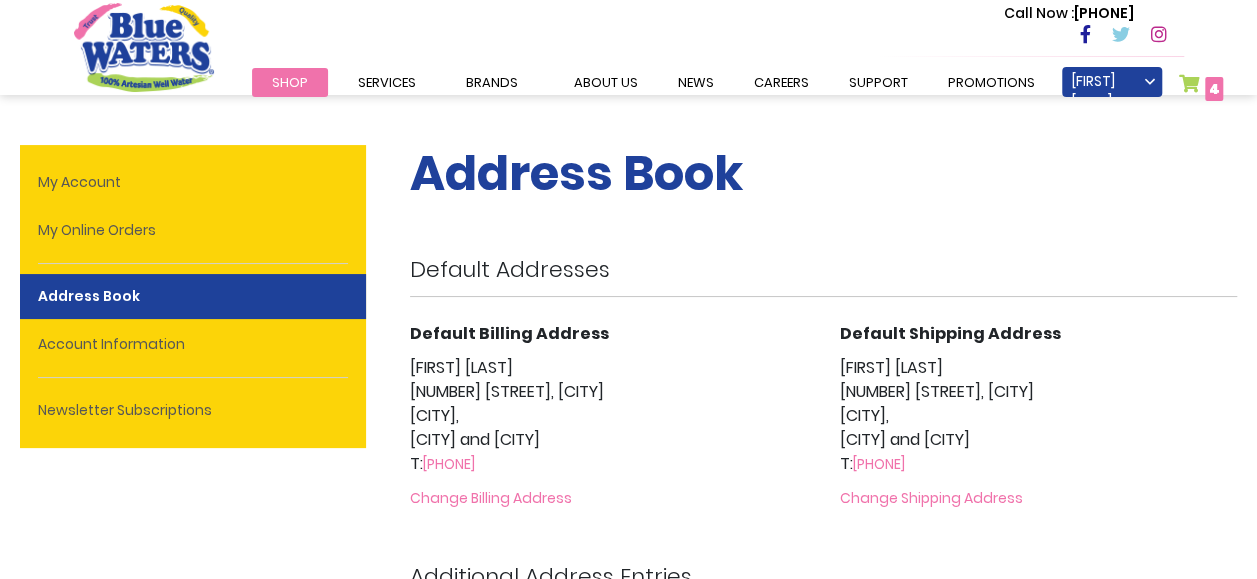 scroll, scrollTop: 300, scrollLeft: 0, axis: vertical 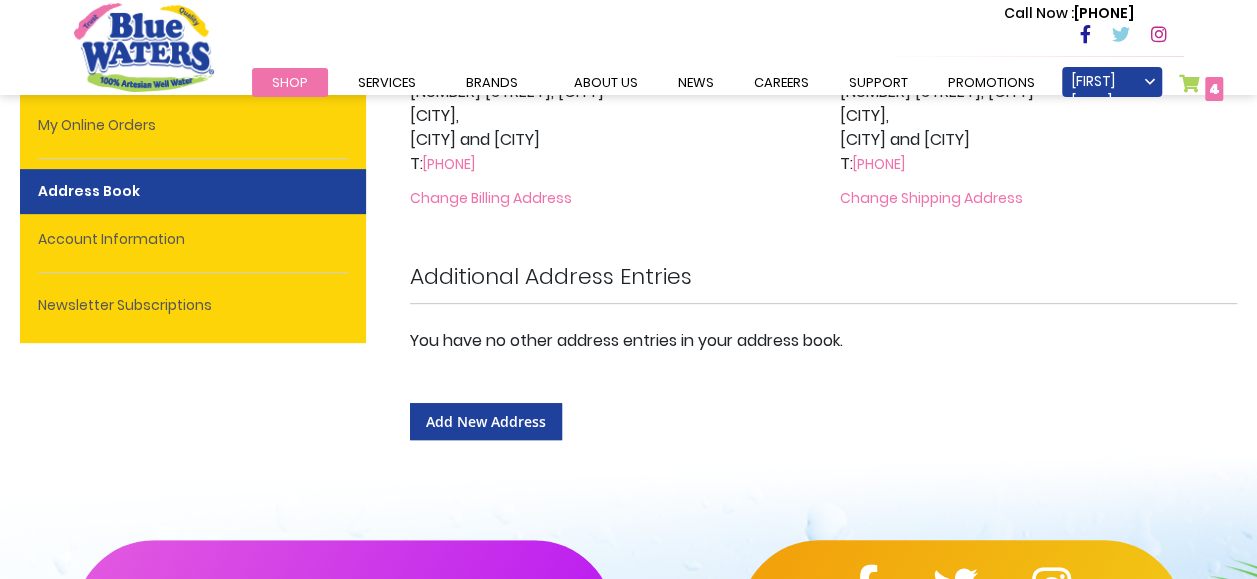 type on "**********" 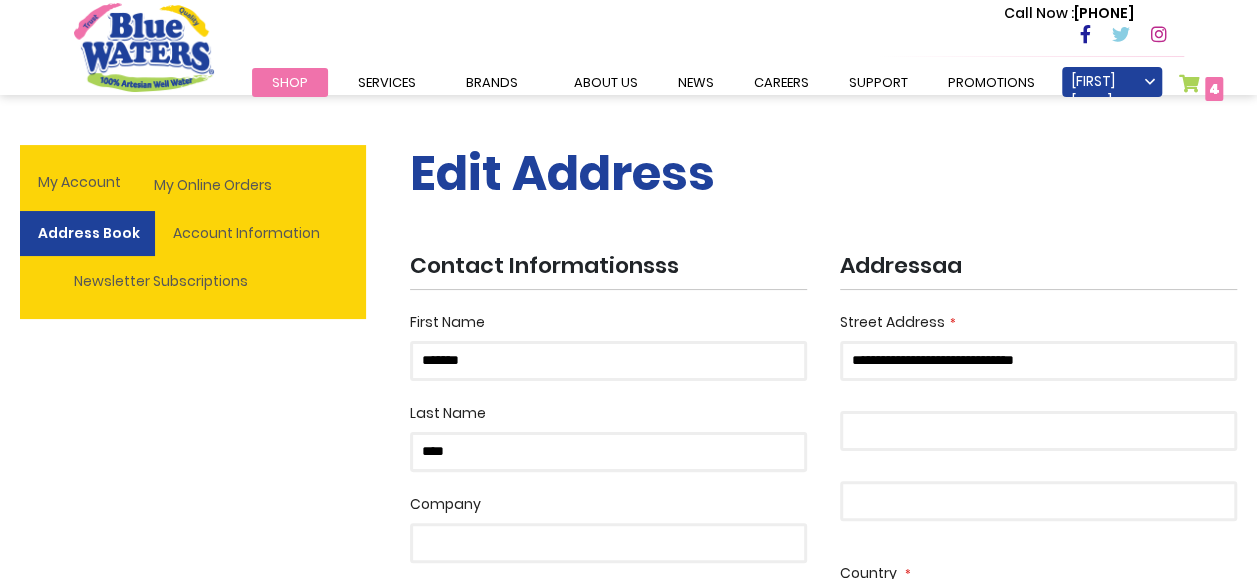 scroll, scrollTop: 200, scrollLeft: 0, axis: vertical 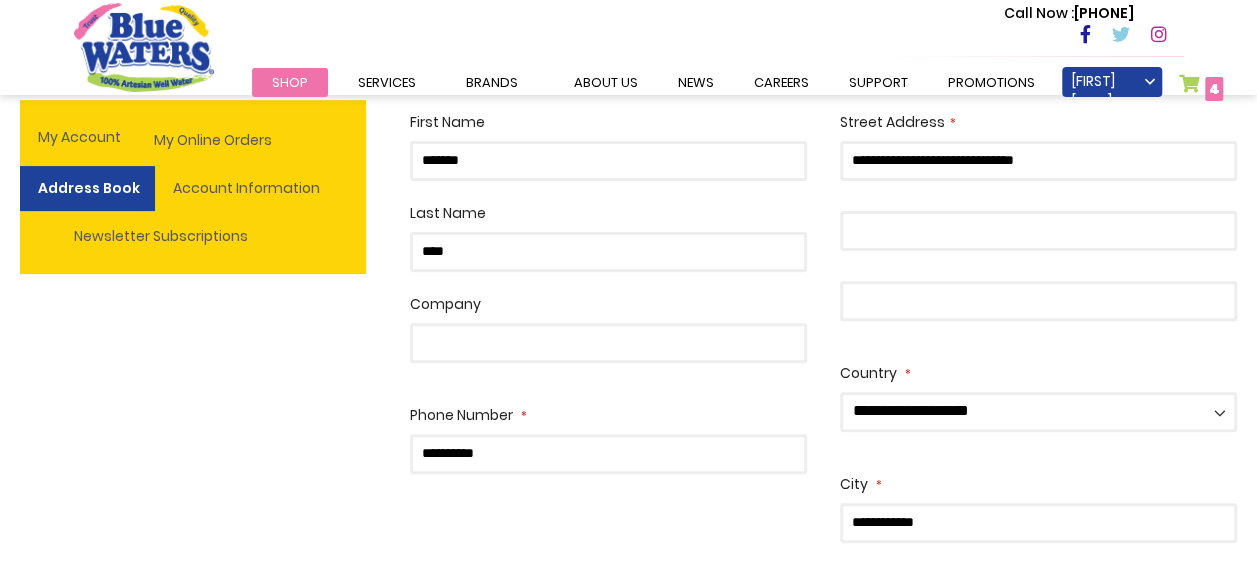 type on "**********" 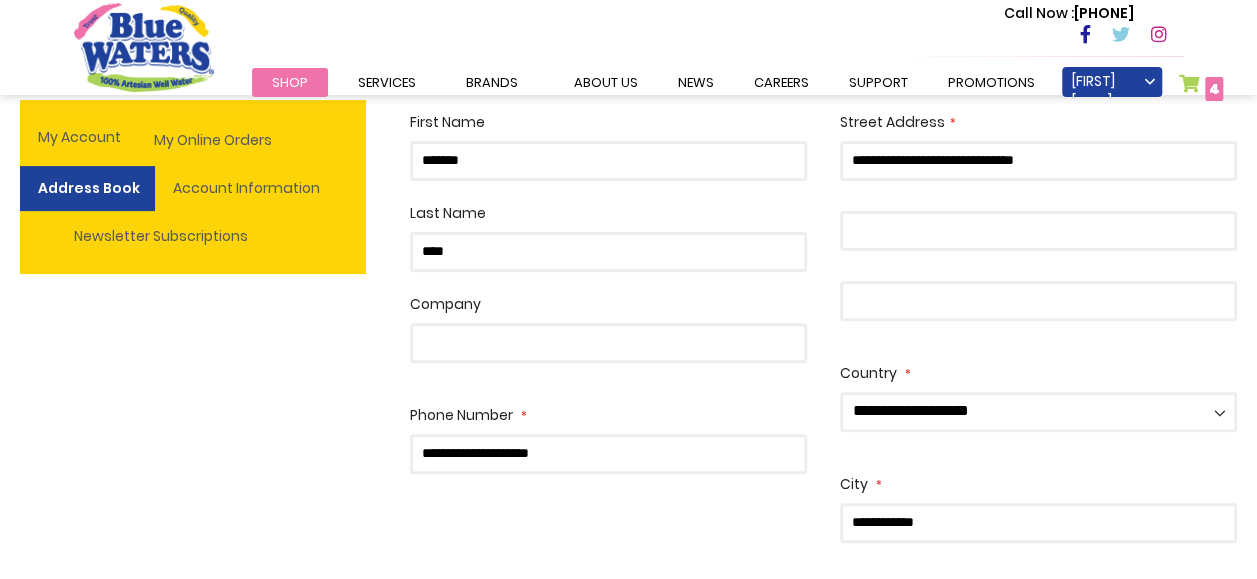 scroll, scrollTop: 100, scrollLeft: 0, axis: vertical 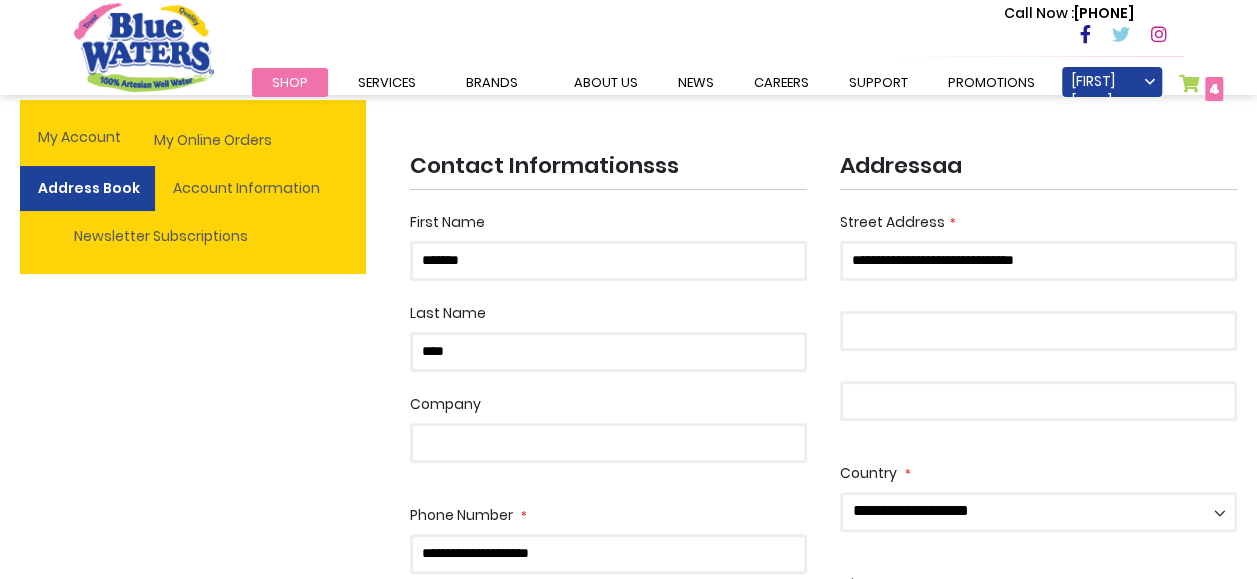 type on "**********" 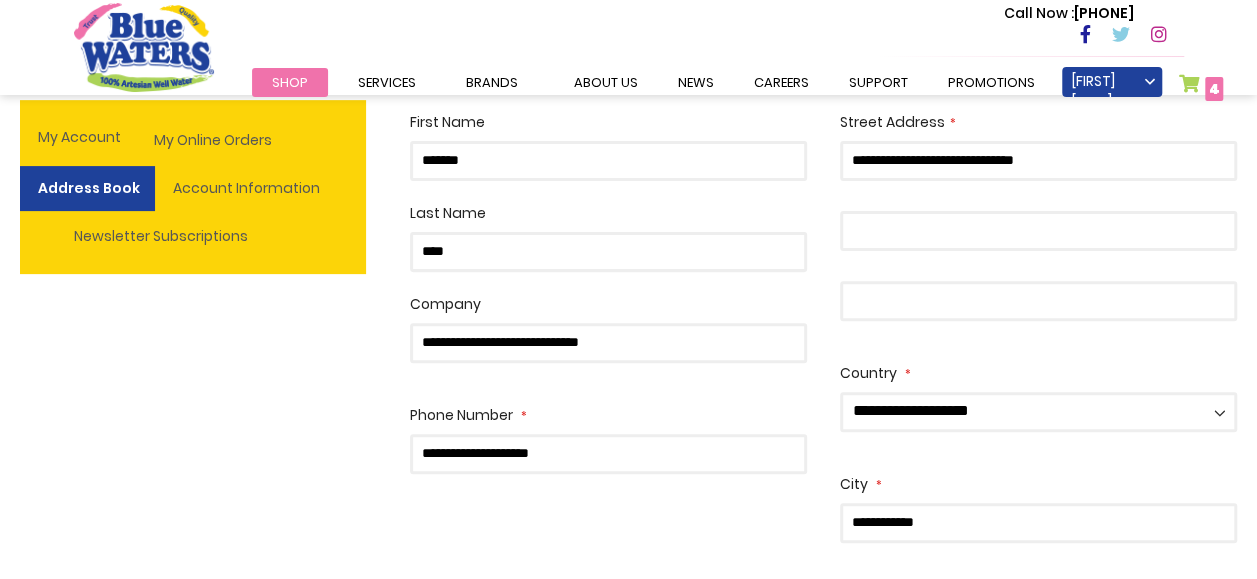 scroll, scrollTop: 100, scrollLeft: 0, axis: vertical 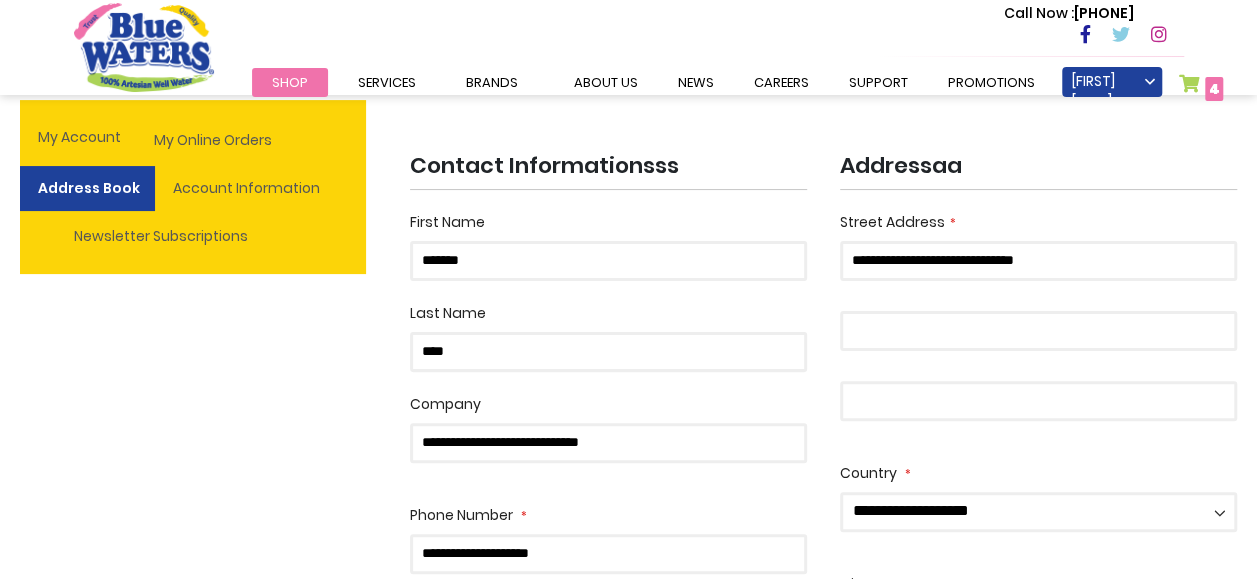 type on "**********" 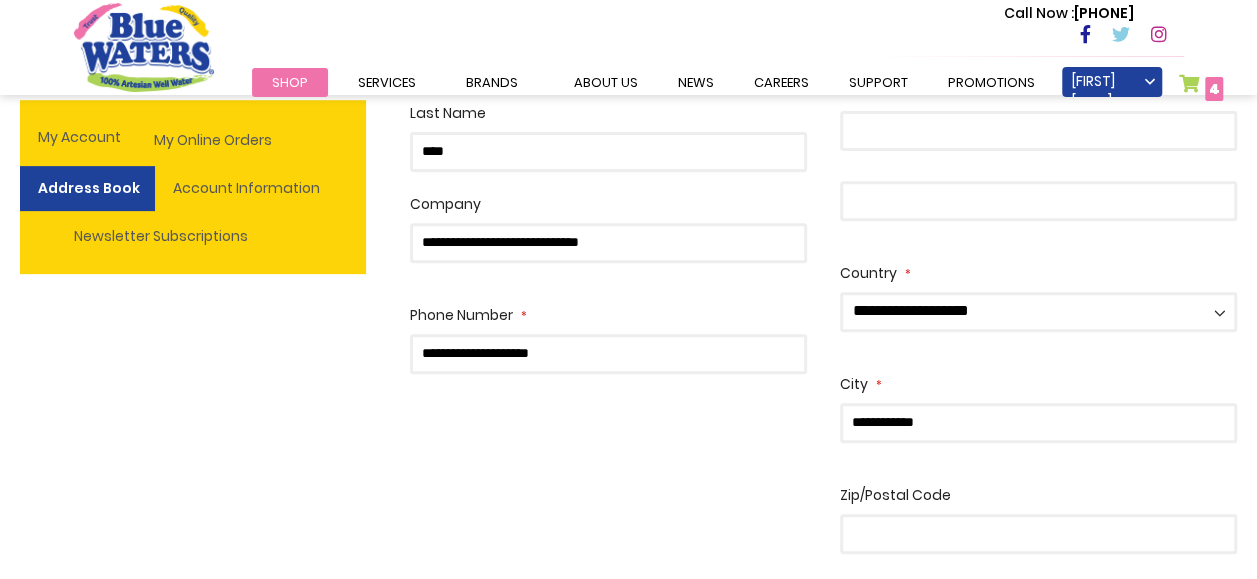 scroll, scrollTop: 400, scrollLeft: 0, axis: vertical 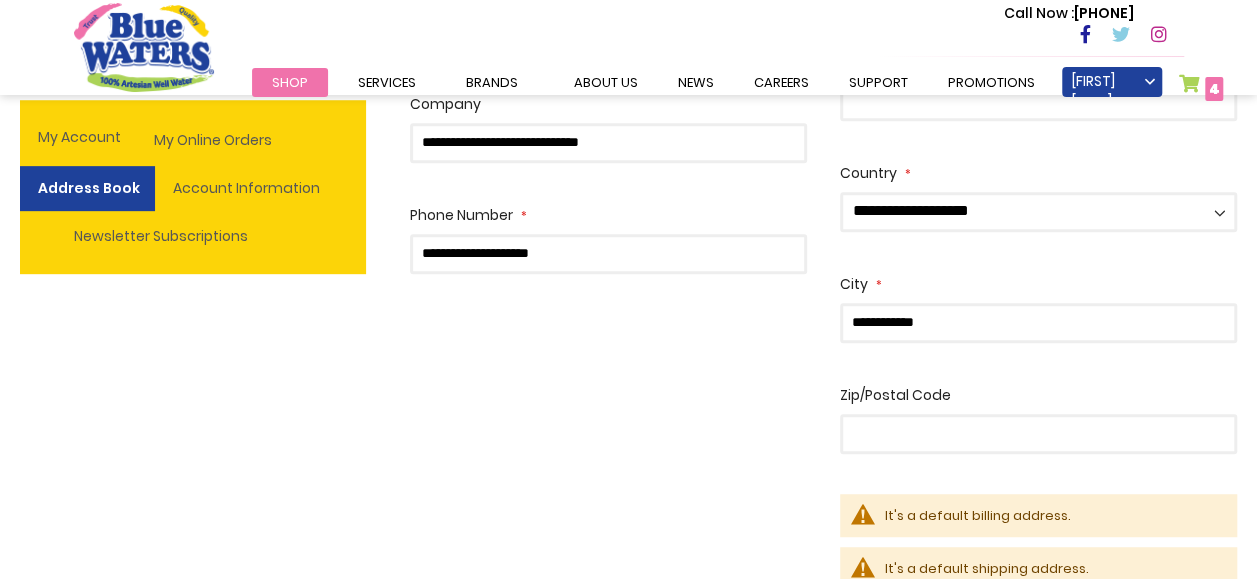 click on "Zip/Postal Code" at bounding box center (1038, 434) 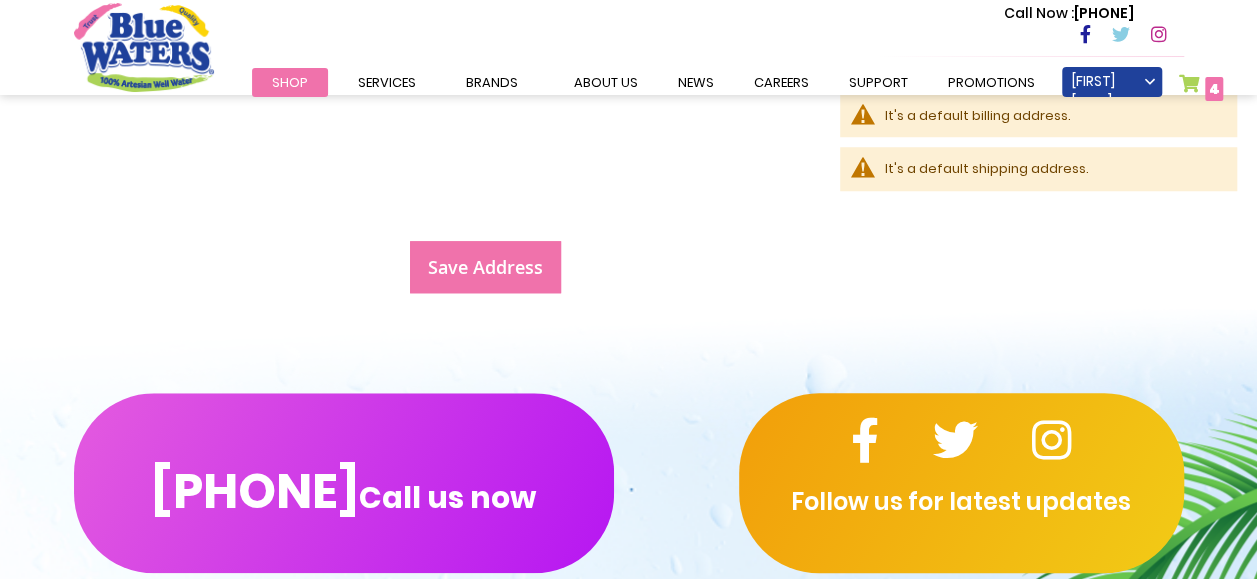 click on "Save Address" at bounding box center [485, 267] 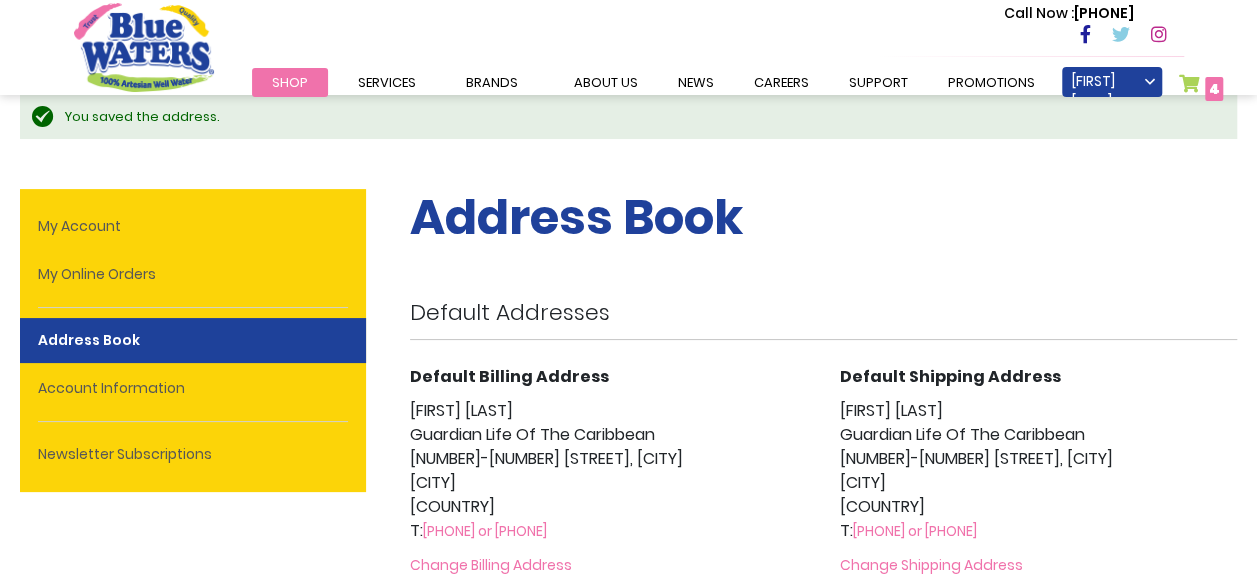 scroll, scrollTop: 300, scrollLeft: 0, axis: vertical 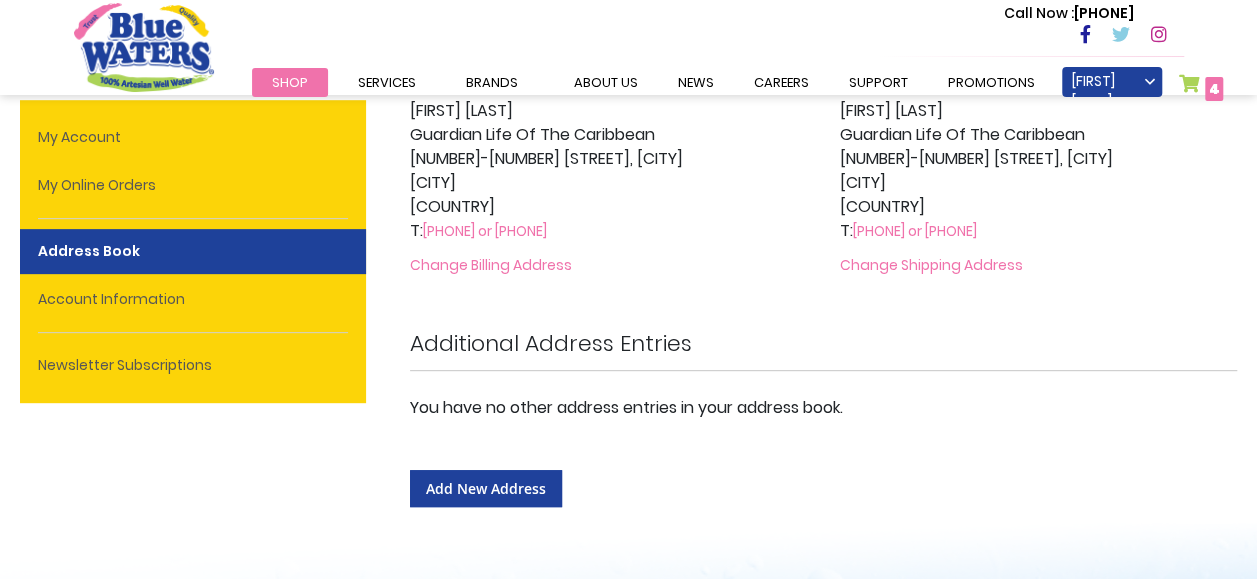 type on "**********" 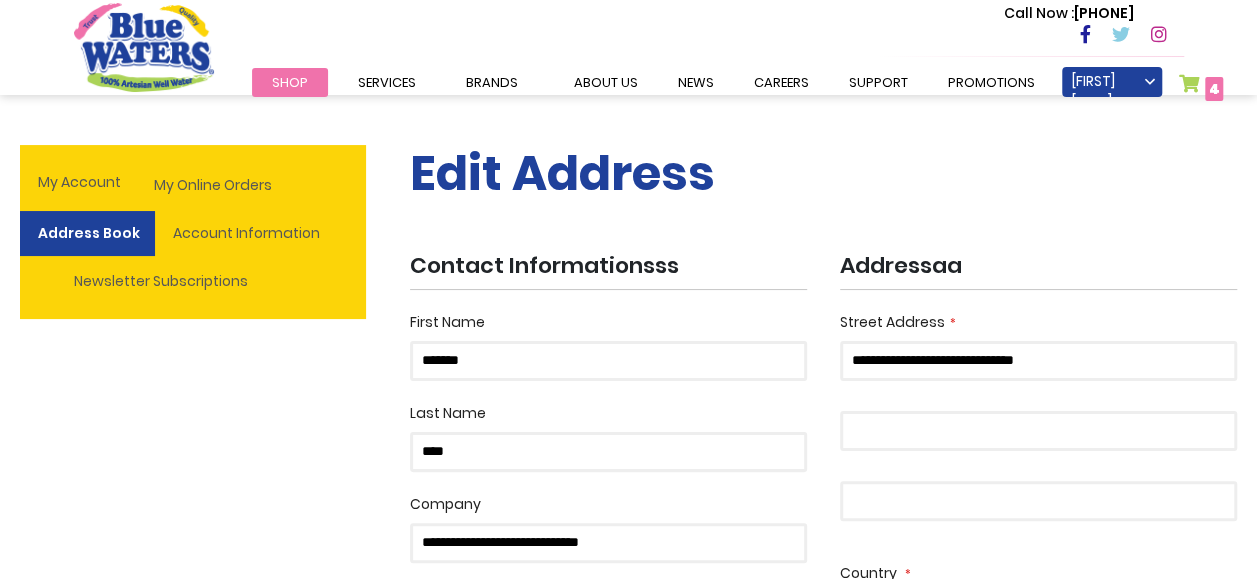 scroll, scrollTop: 200, scrollLeft: 0, axis: vertical 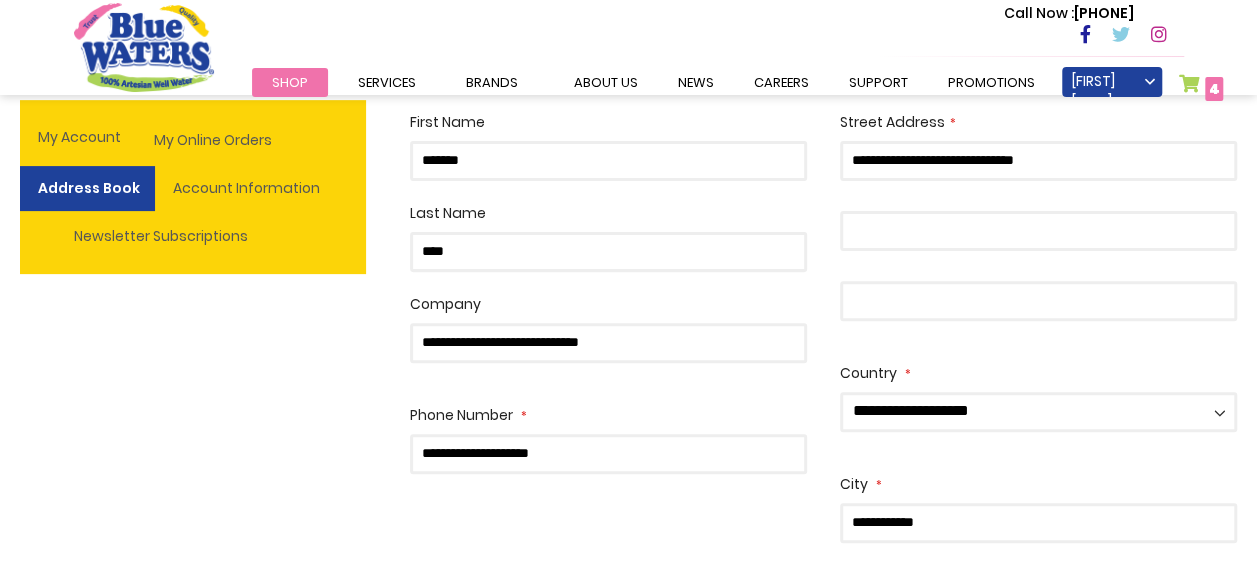 type on "**********" 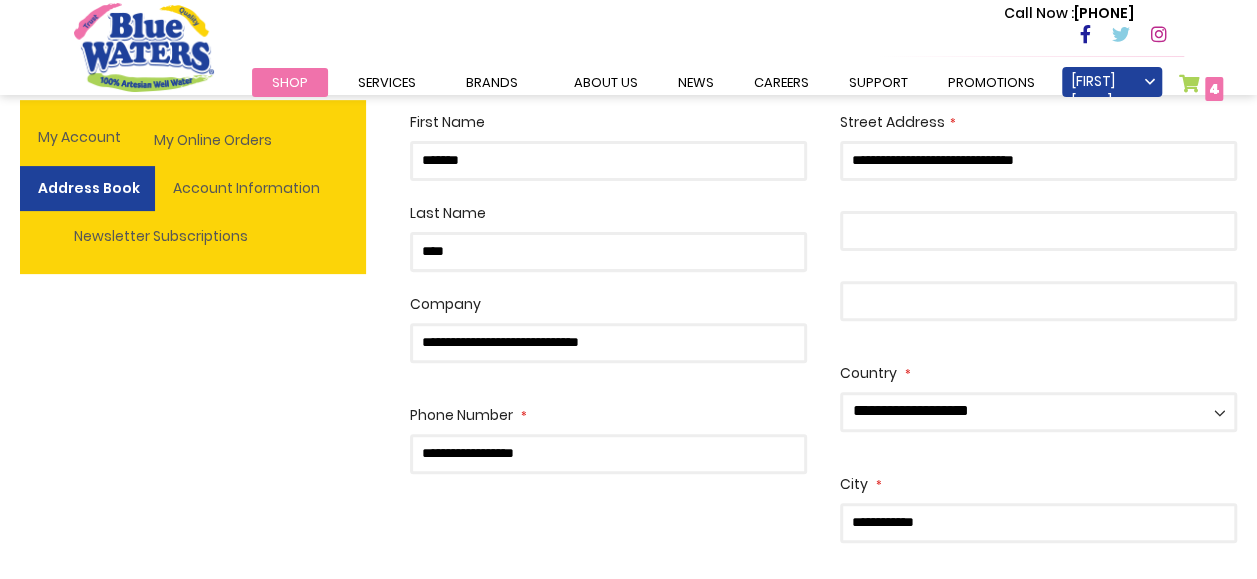 scroll, scrollTop: 800, scrollLeft: 0, axis: vertical 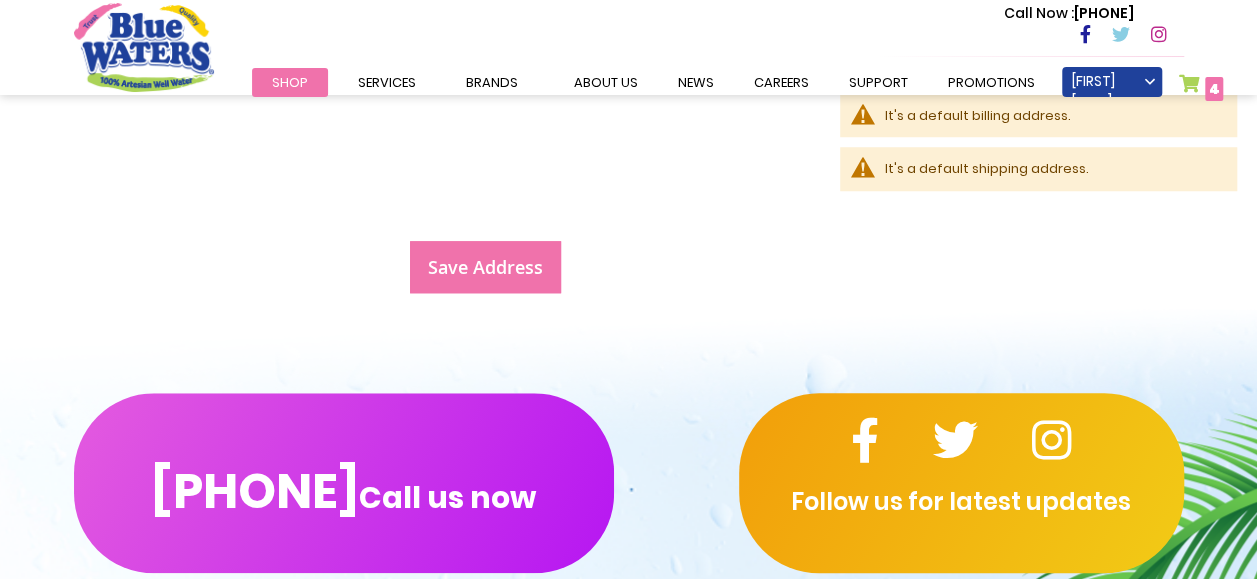 type on "**********" 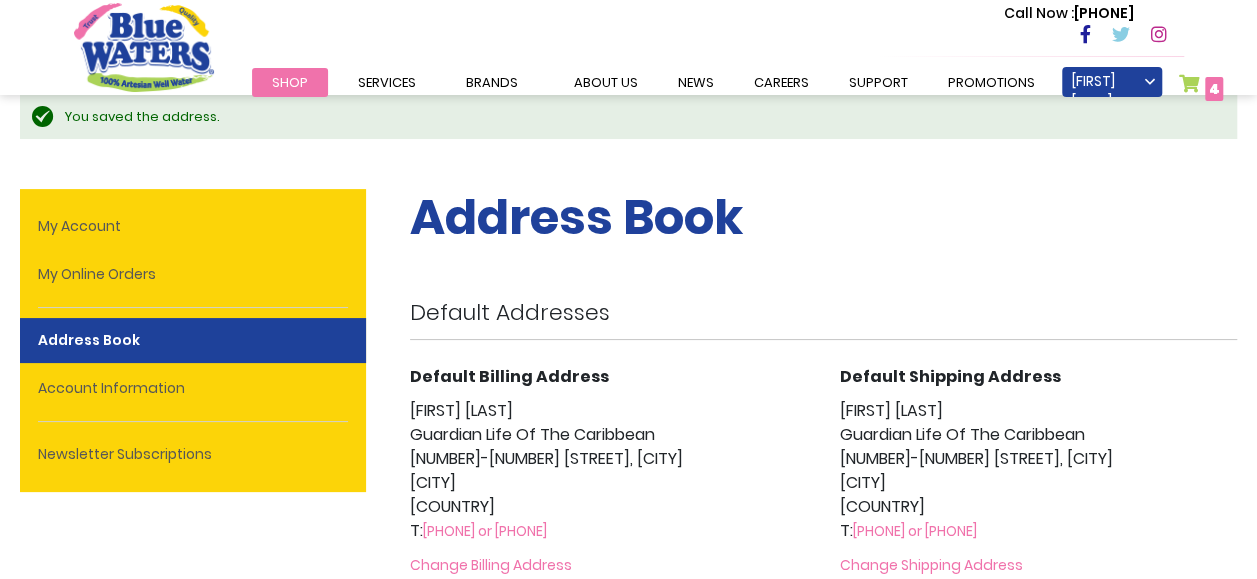 scroll, scrollTop: 300, scrollLeft: 0, axis: vertical 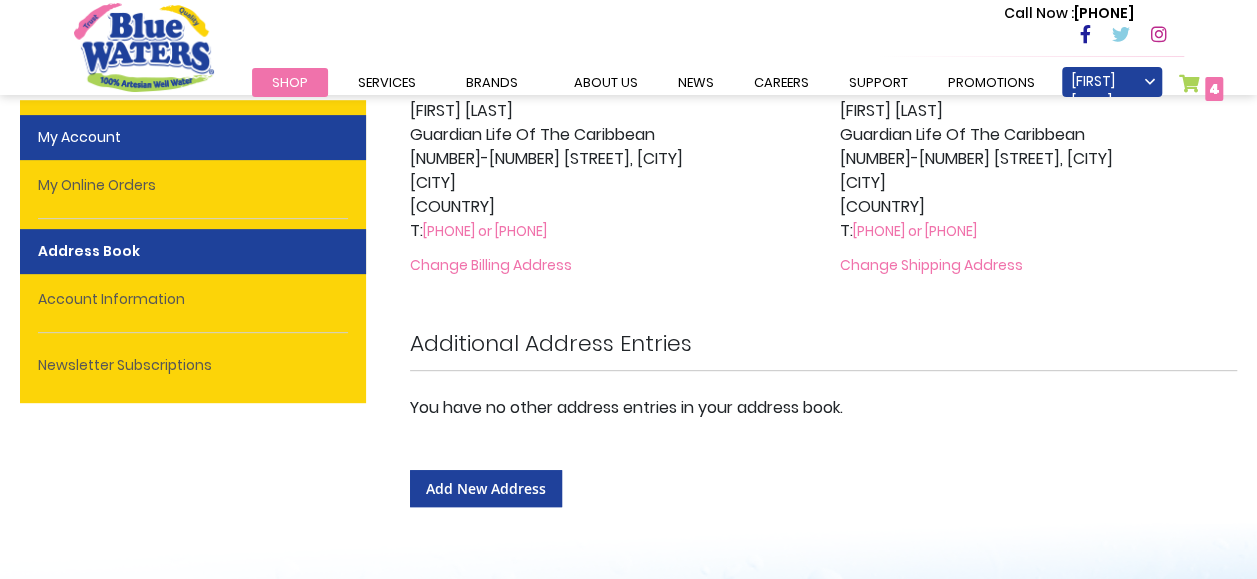 type on "**********" 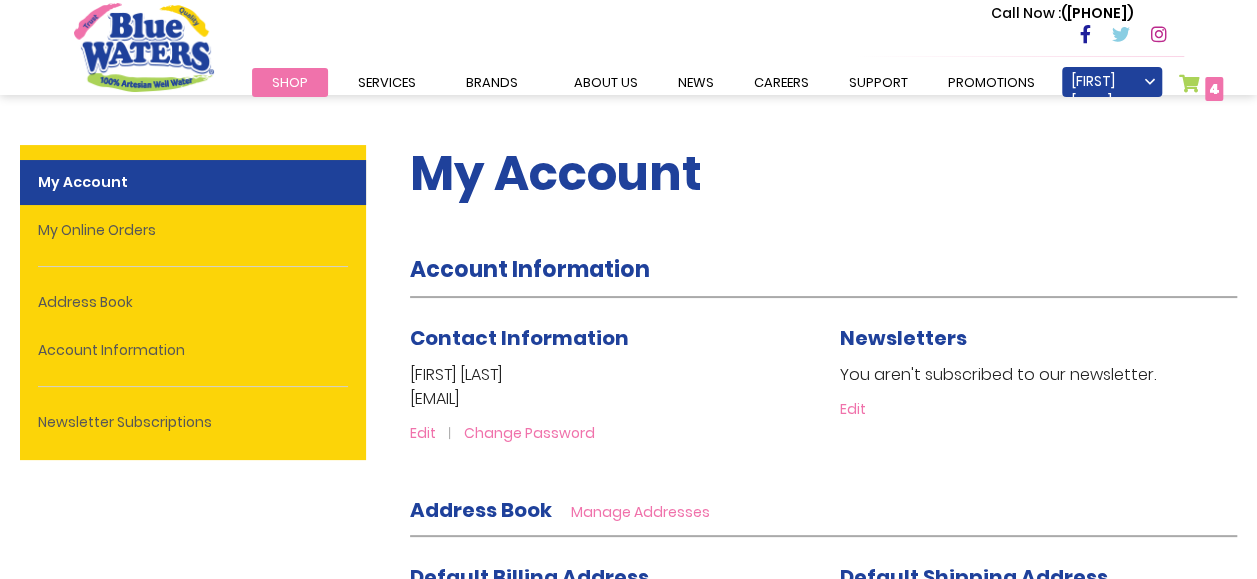scroll, scrollTop: 300, scrollLeft: 0, axis: vertical 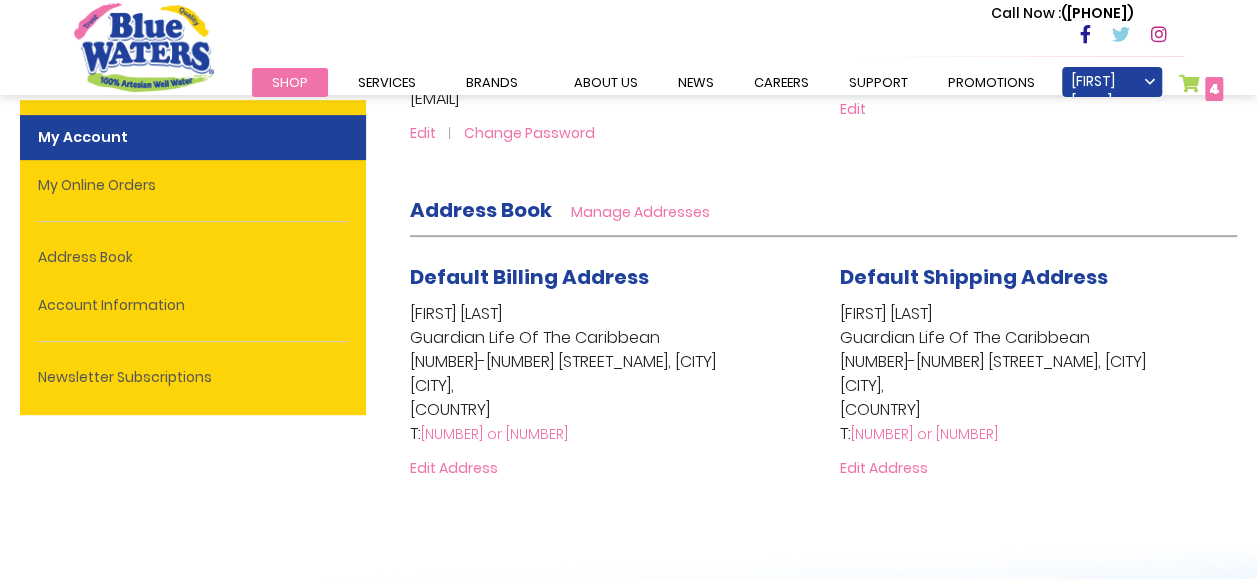 type on "**********" 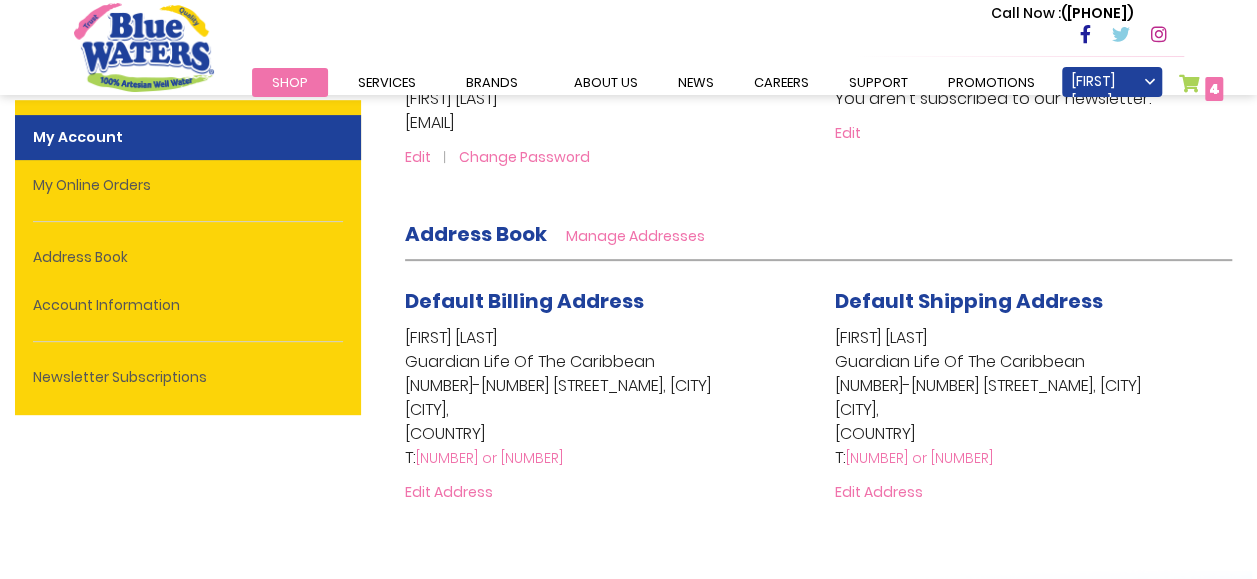 scroll, scrollTop: 0, scrollLeft: 5, axis: horizontal 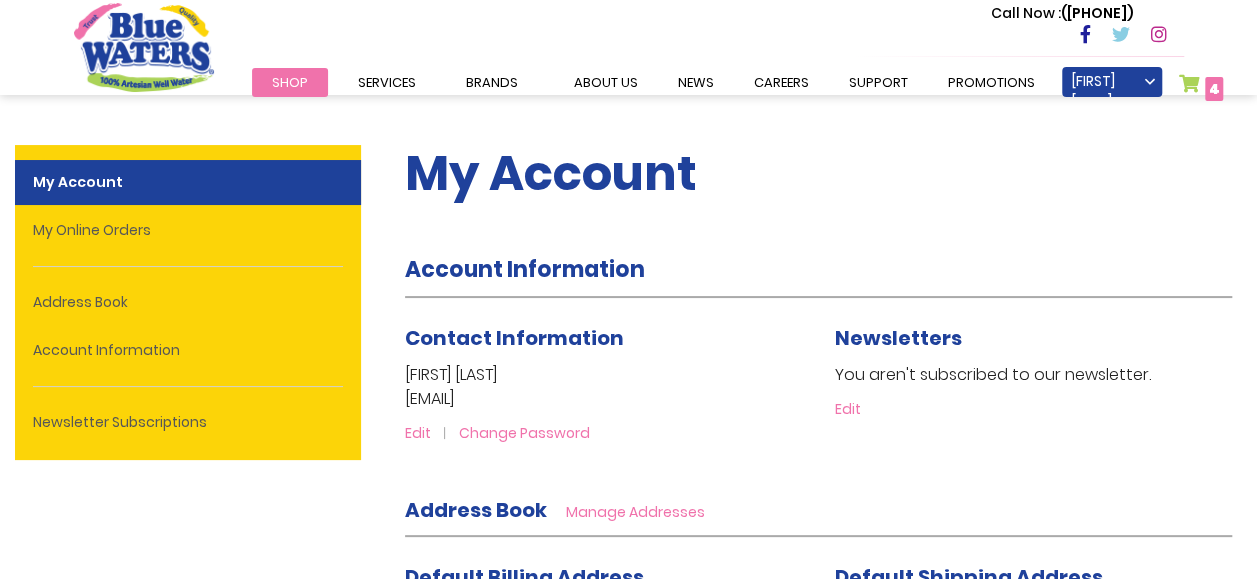 click on "4
4
items" at bounding box center (1214, 89) 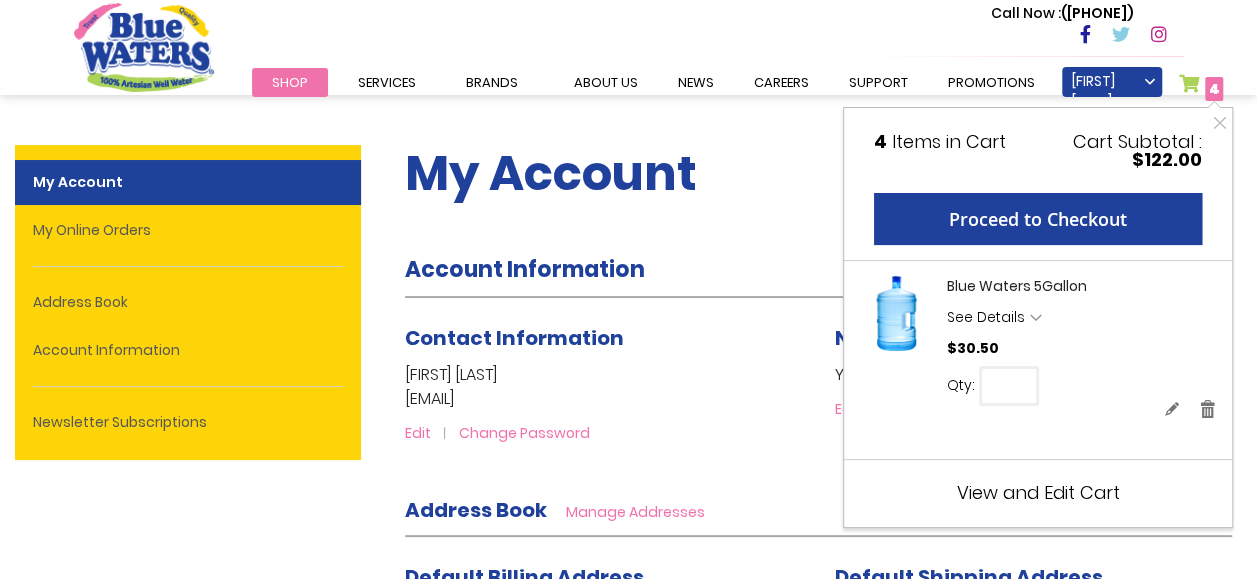 click on "Close
4
Items in Cart
Cart Subtotal
$122.00
Proceed to Checkout
Recently added item(s)
Blue Waters 5Gallon
See Details
Options Details
Yes" at bounding box center [1038, 317] 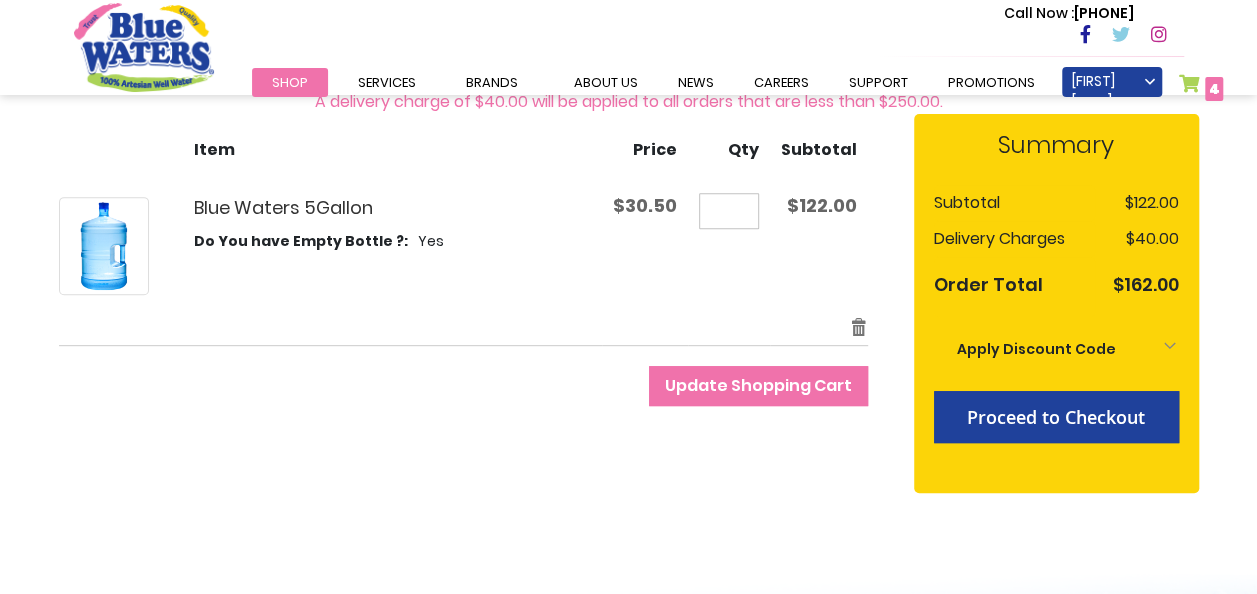 scroll, scrollTop: 200, scrollLeft: 0, axis: vertical 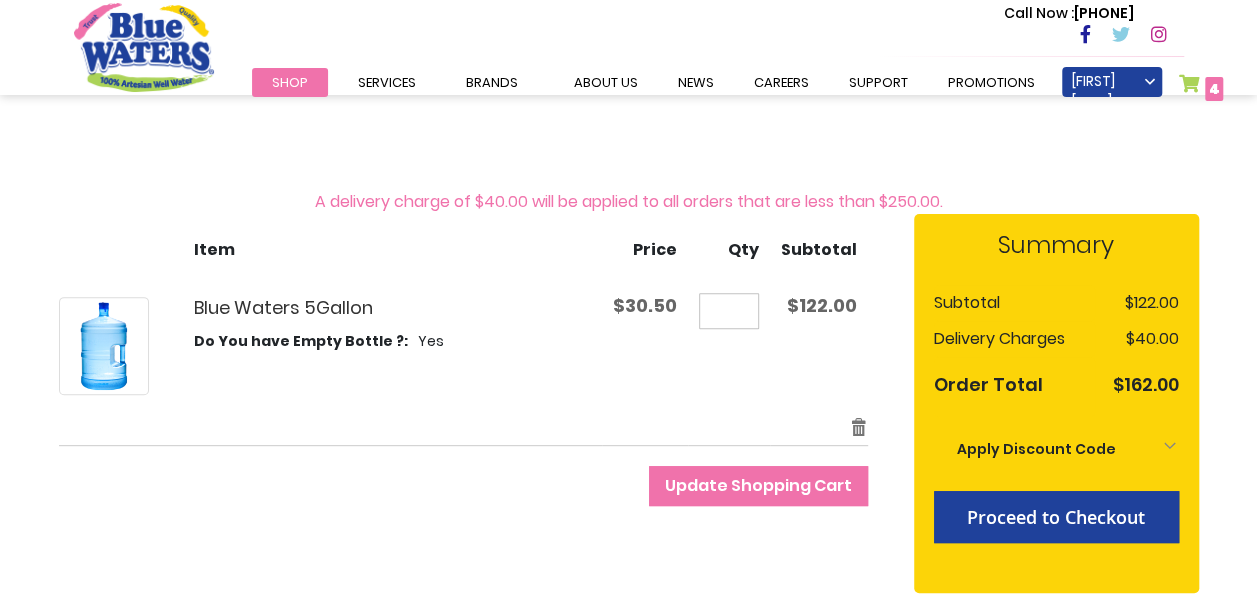 type on "**********" 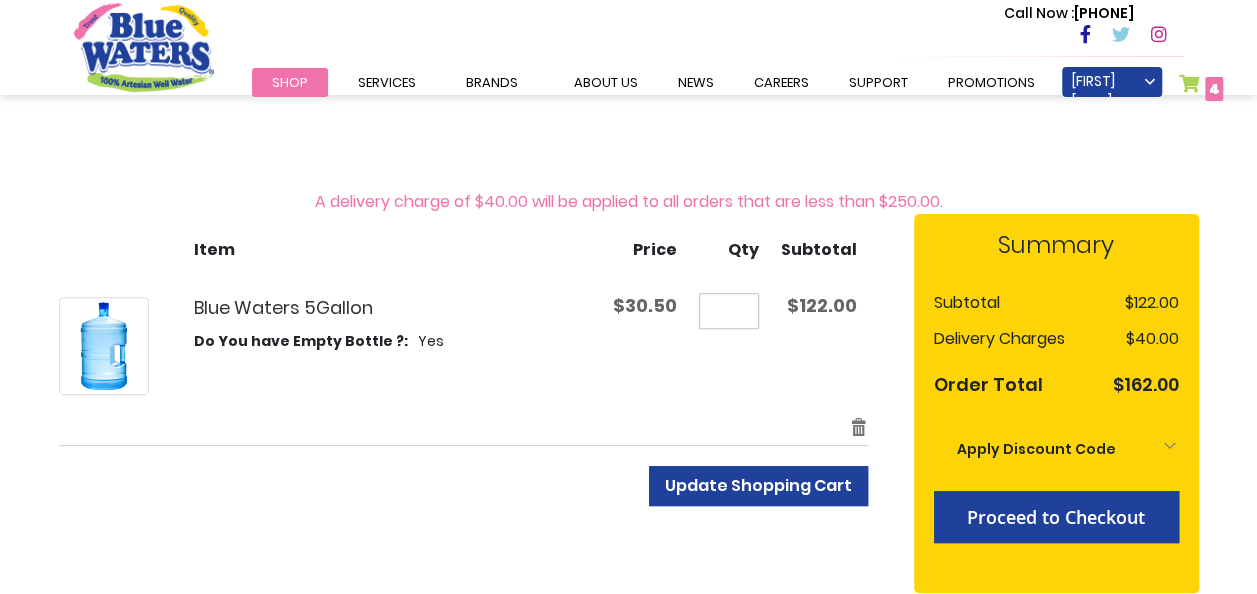 type on "*" 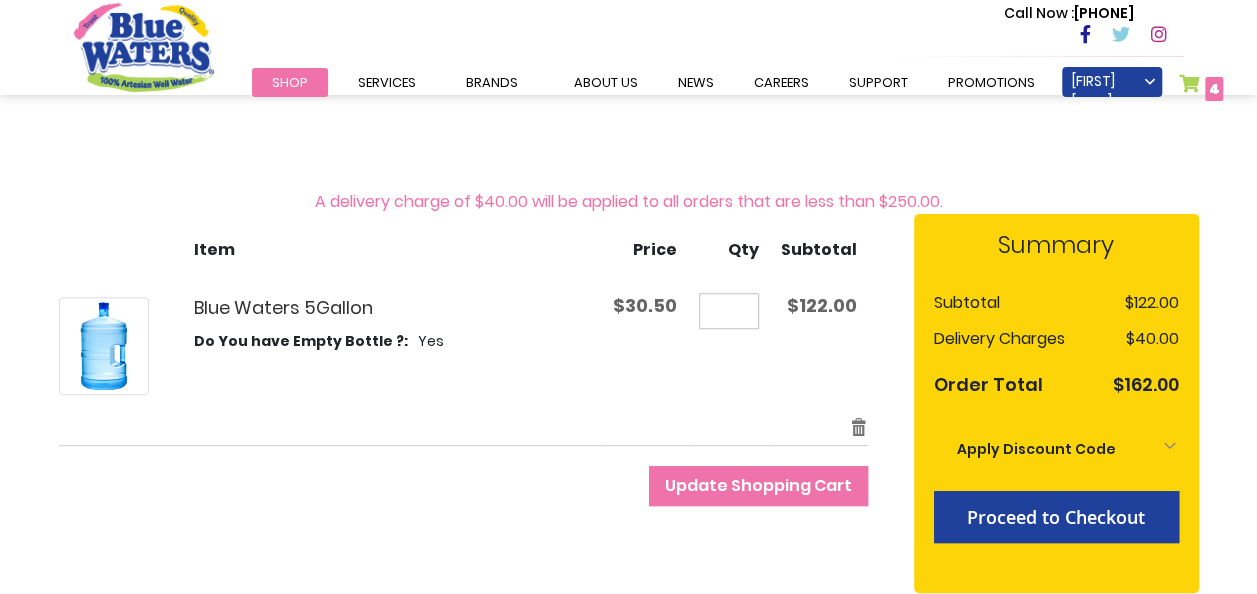 click on "Update Shopping Cart" at bounding box center [758, 485] 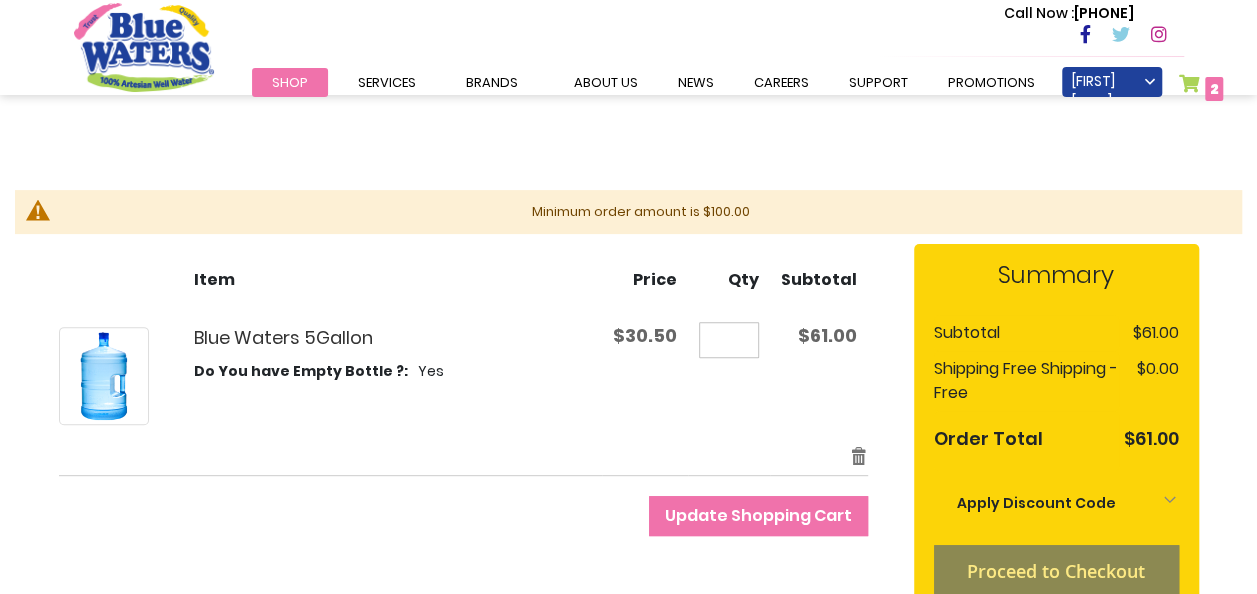 scroll, scrollTop: 300, scrollLeft: 0, axis: vertical 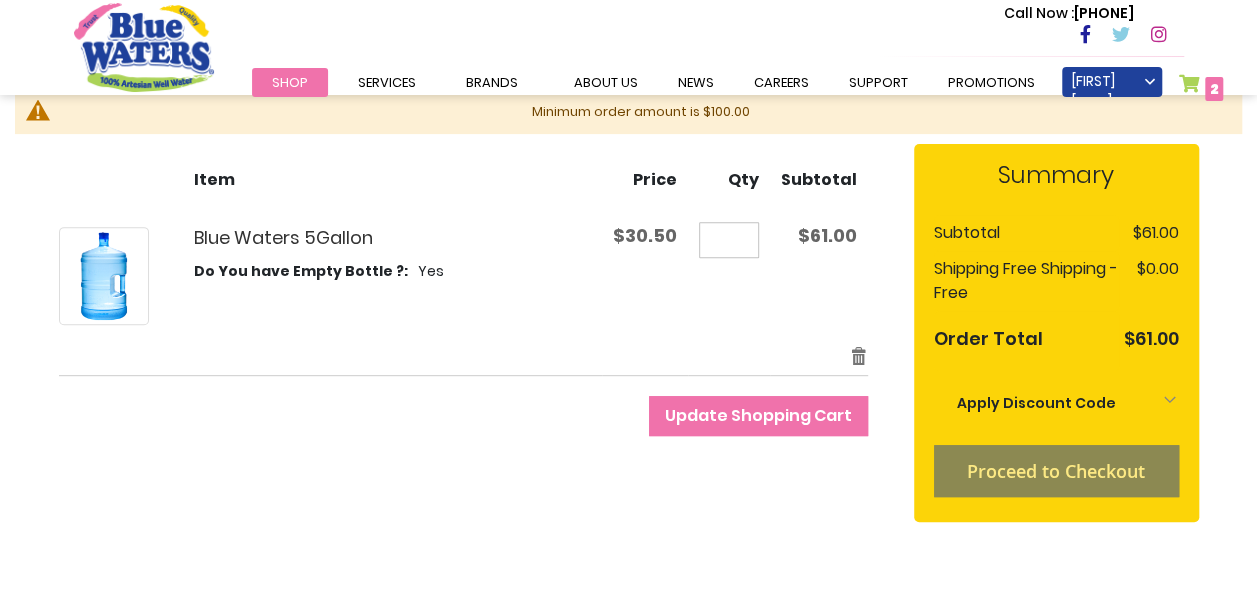 type on "**********" 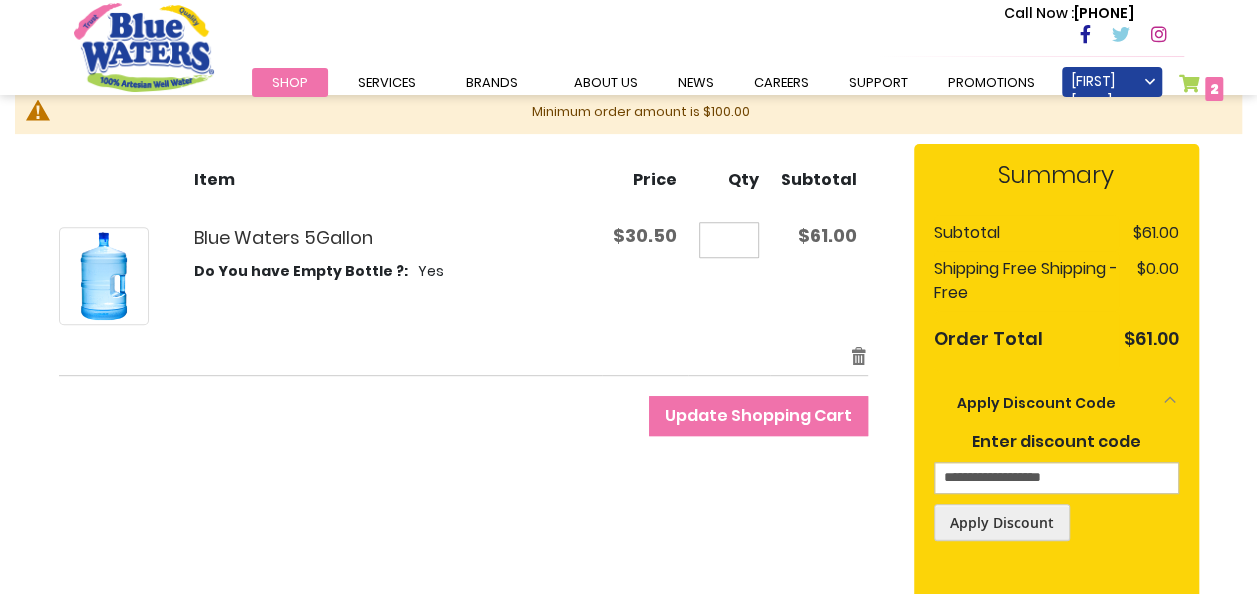 click on "Enter discount code" at bounding box center [1056, 478] 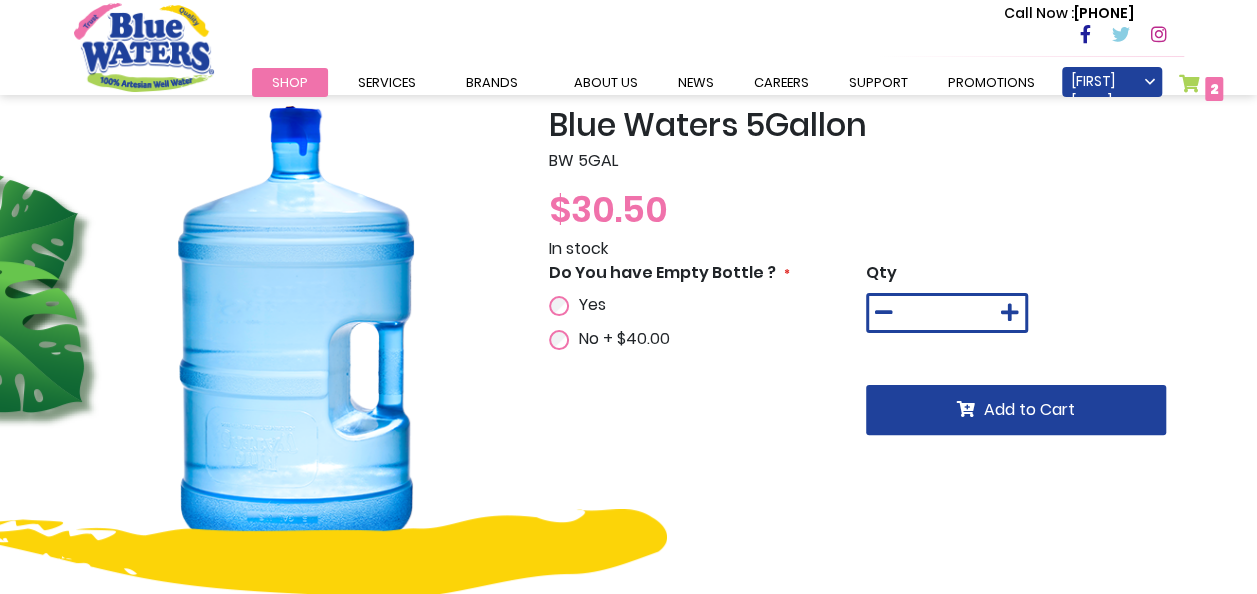 scroll, scrollTop: 0, scrollLeft: 0, axis: both 